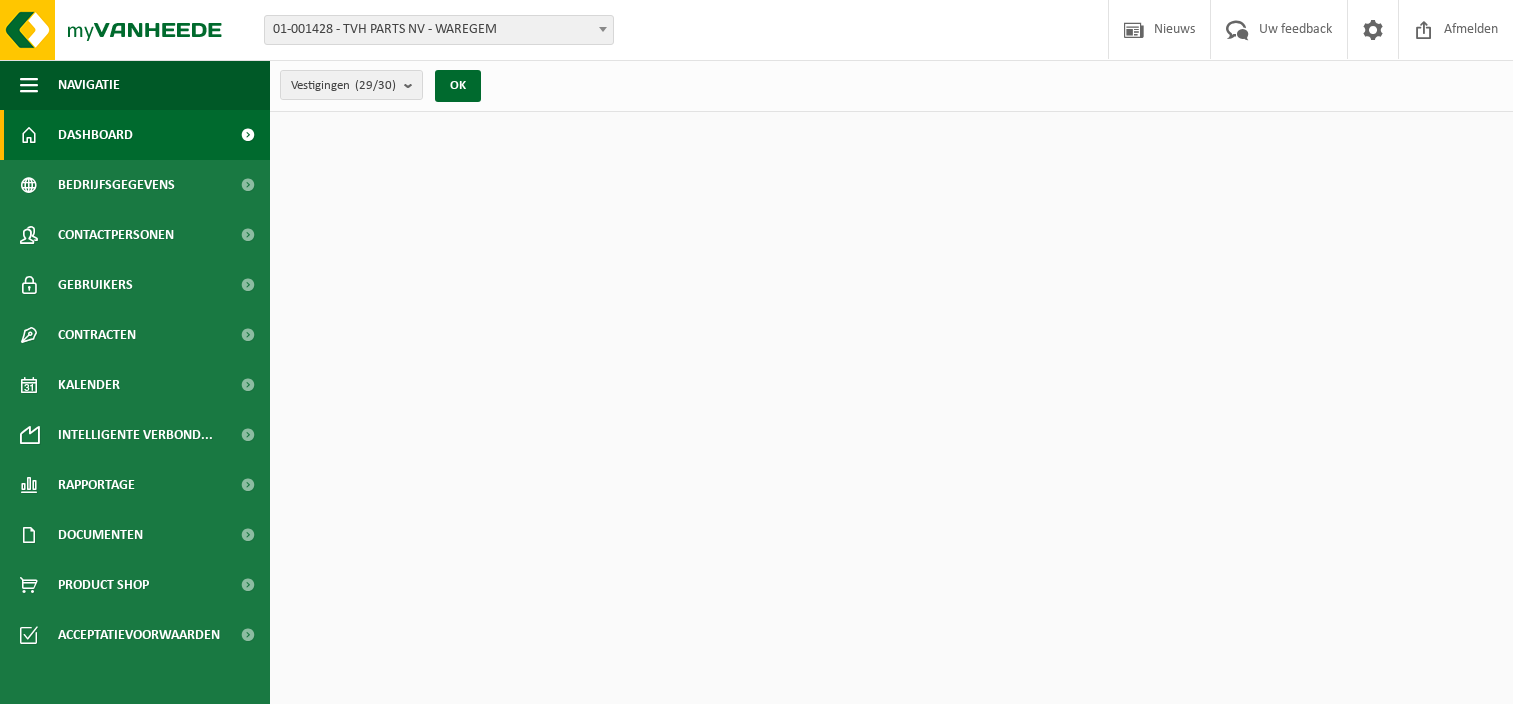 scroll, scrollTop: 0, scrollLeft: 0, axis: both 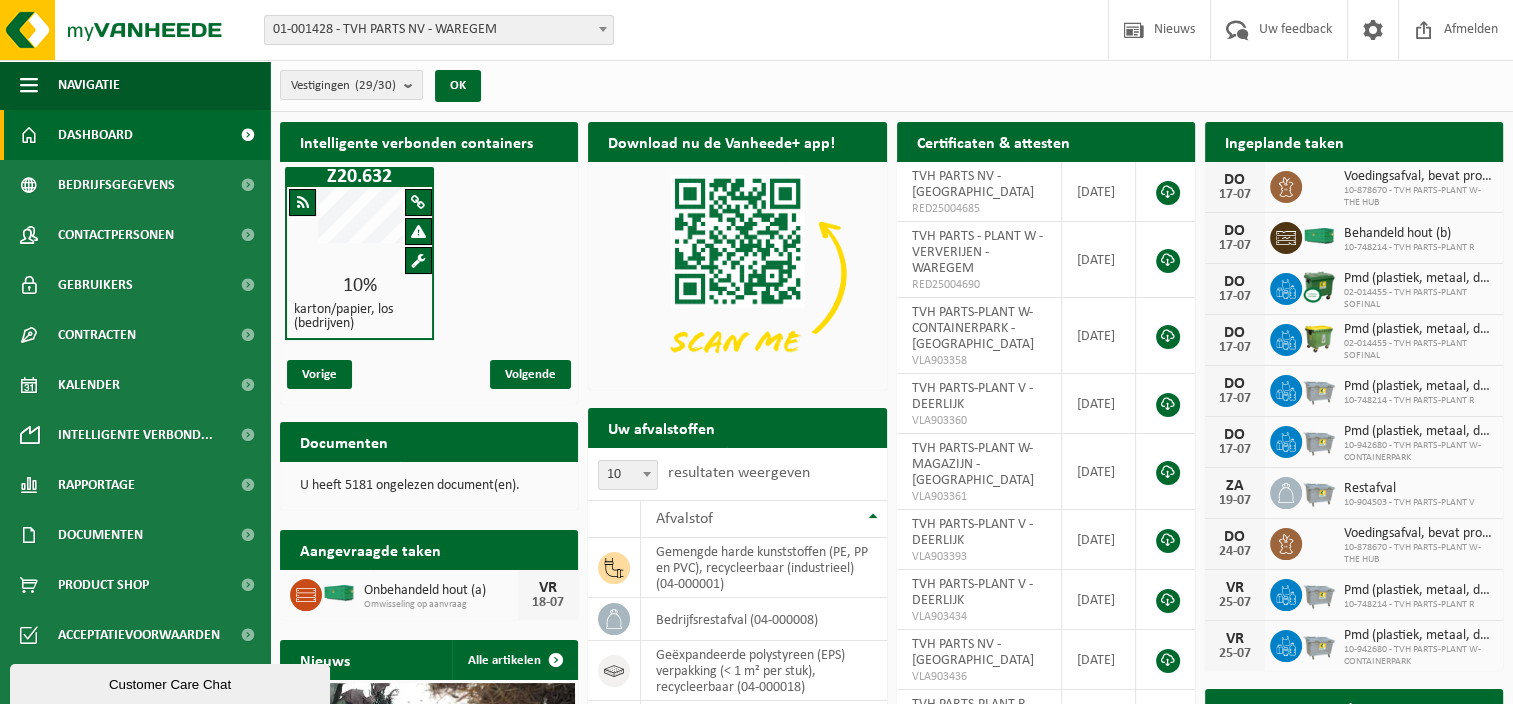 click on "Ingeplande taken" at bounding box center [1284, 141] 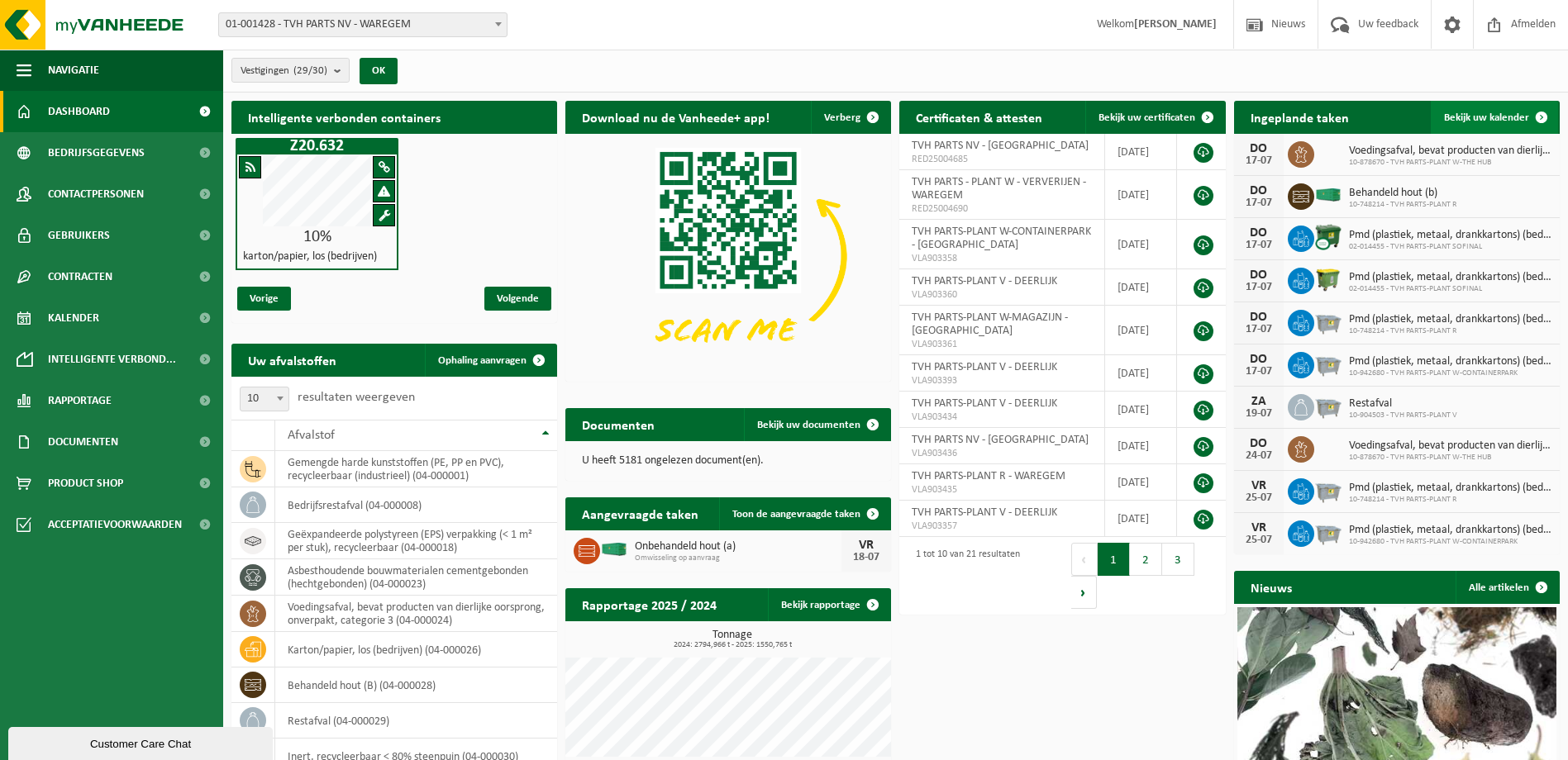 click on "Bekijk uw kalender" at bounding box center [1494, 117] 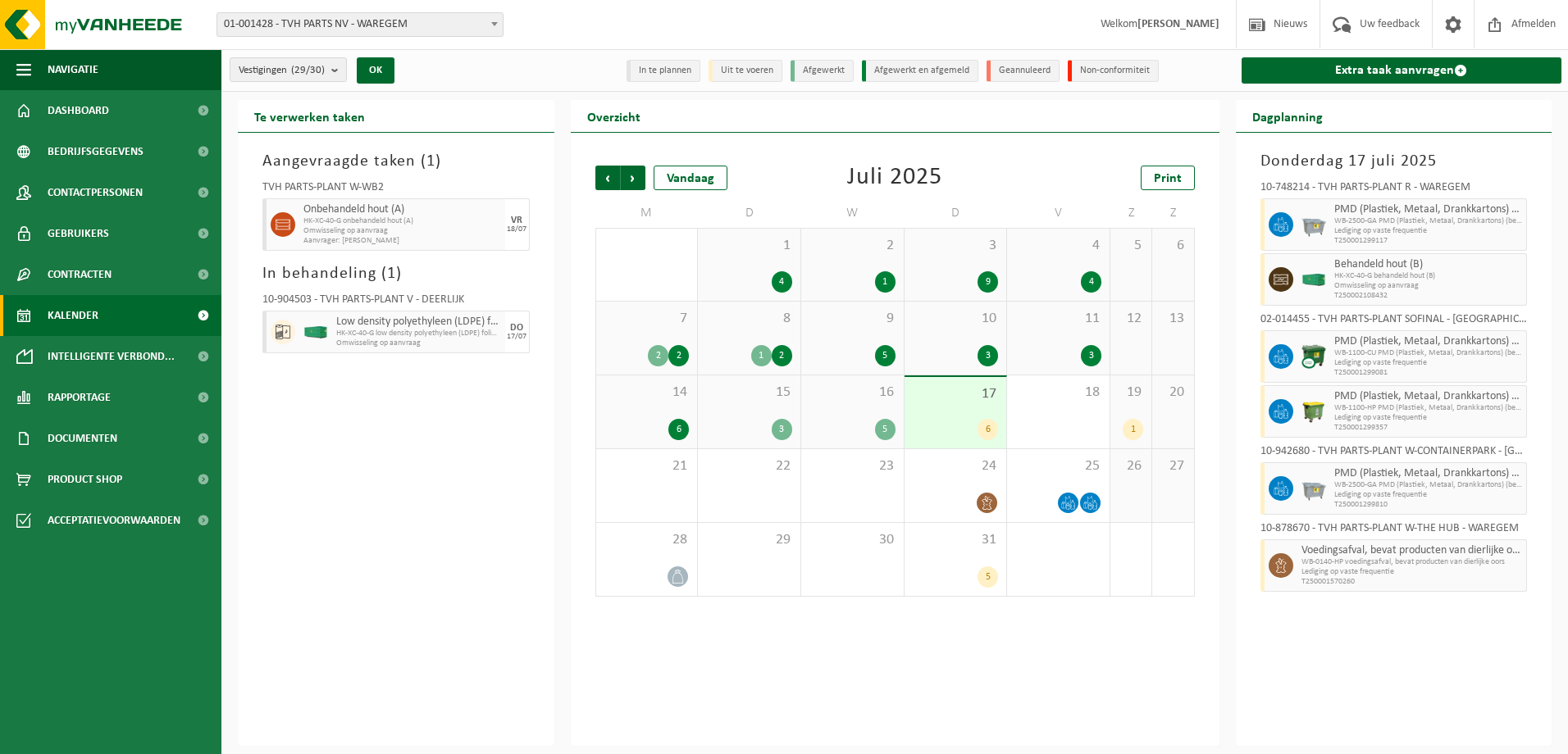 scroll, scrollTop: 0, scrollLeft: 0, axis: both 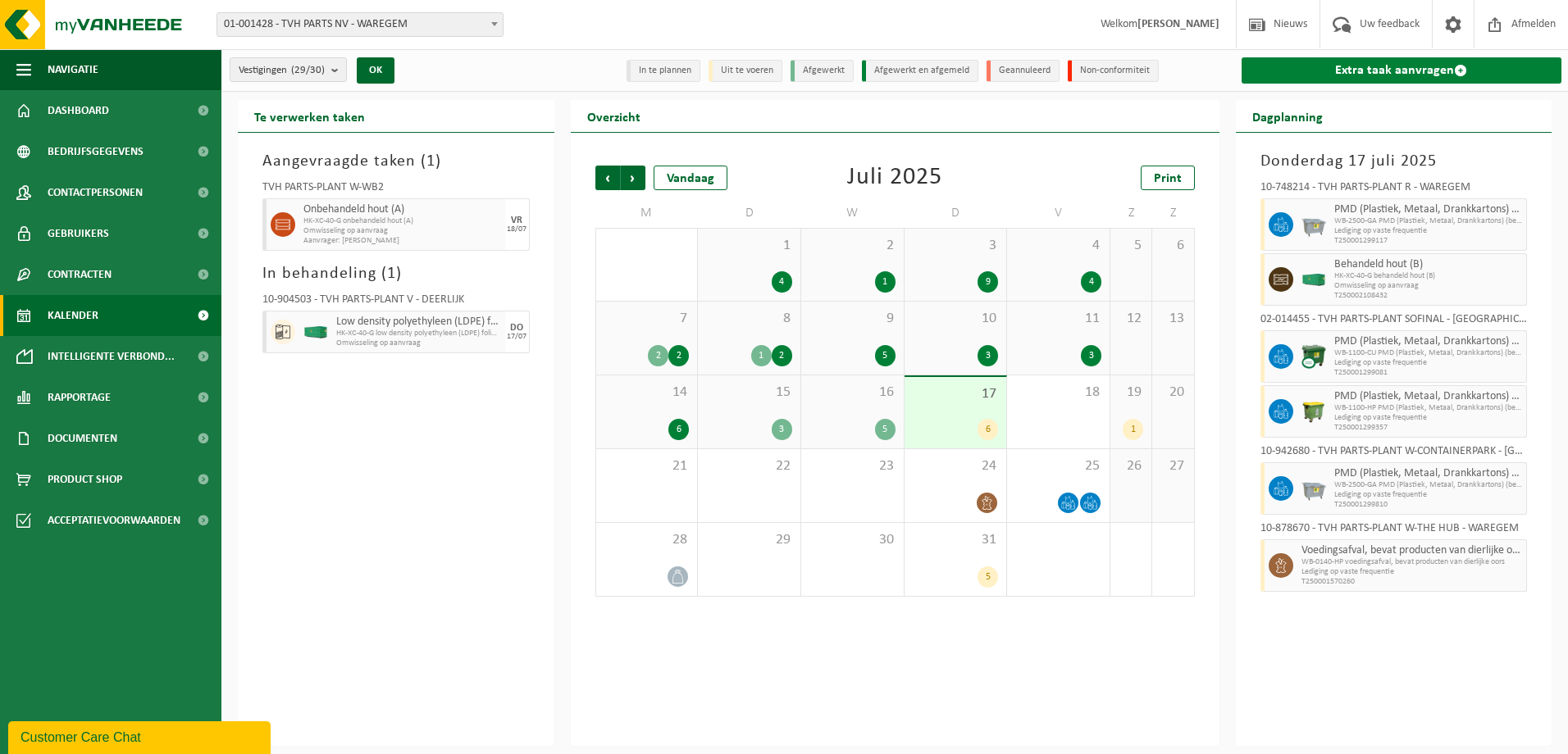 click on "Extra taak aanvragen" at bounding box center (1402, 70) 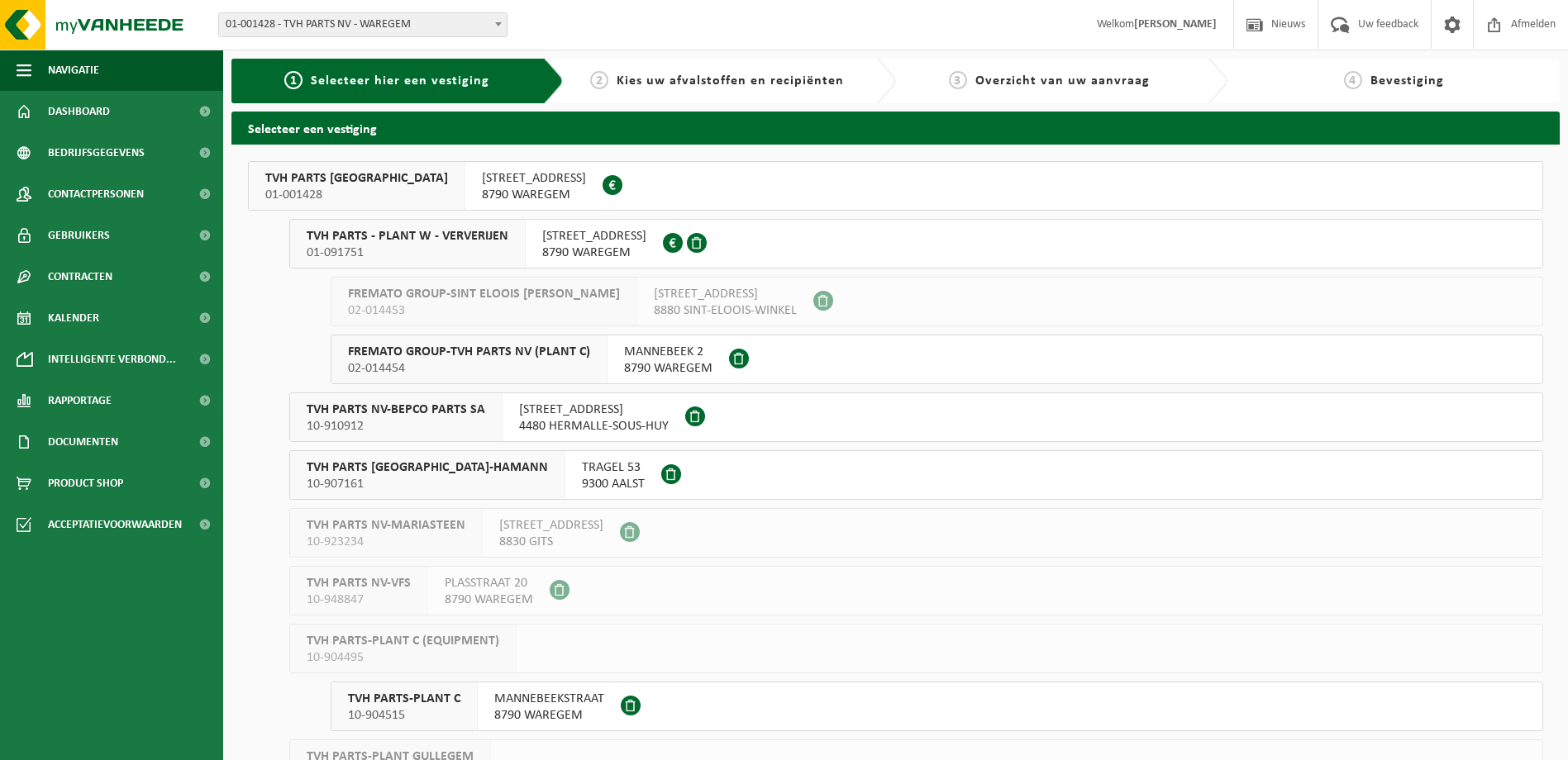 scroll, scrollTop: 0, scrollLeft: 0, axis: both 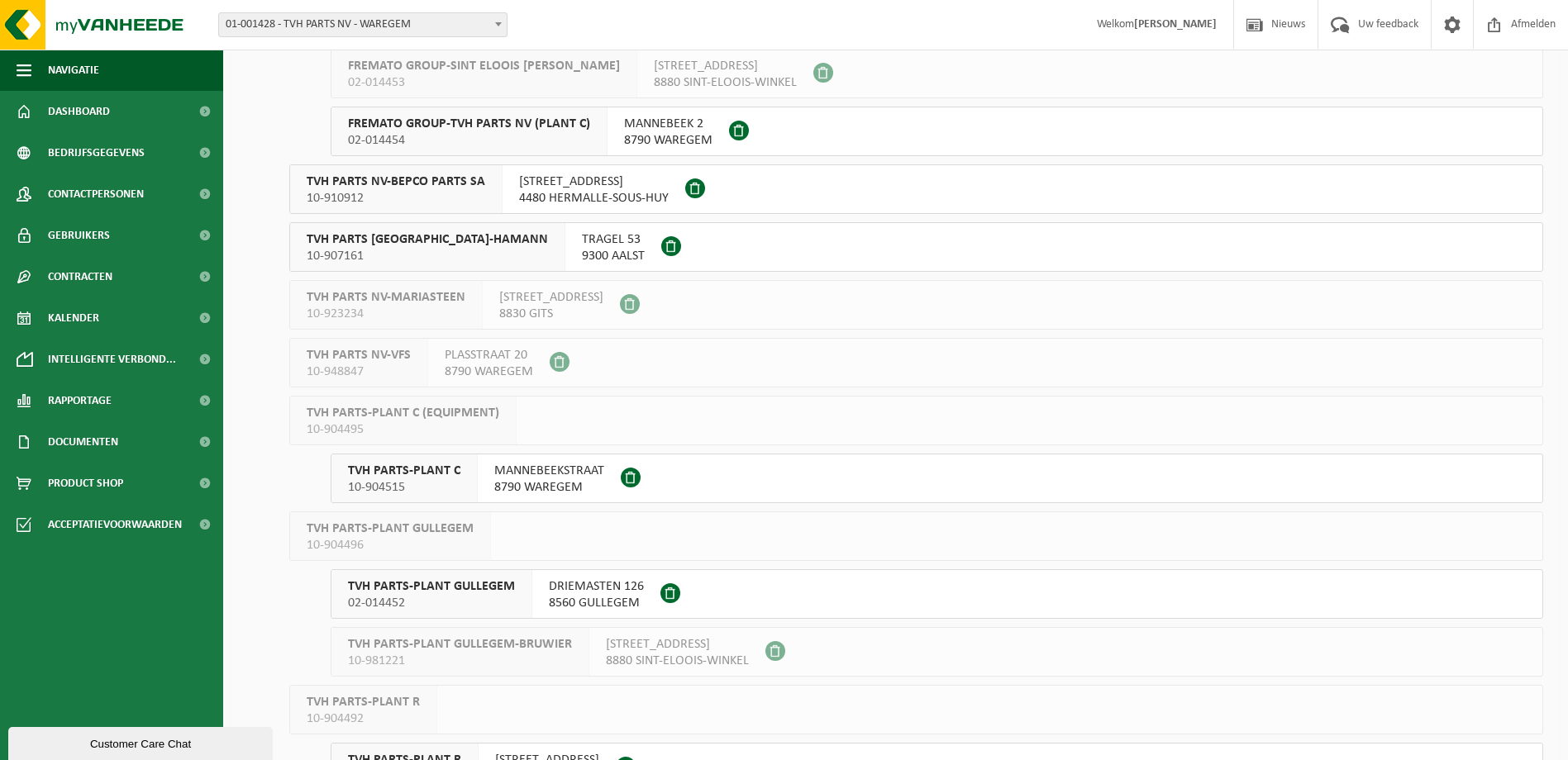 click on "02-014452" at bounding box center (431, 603) 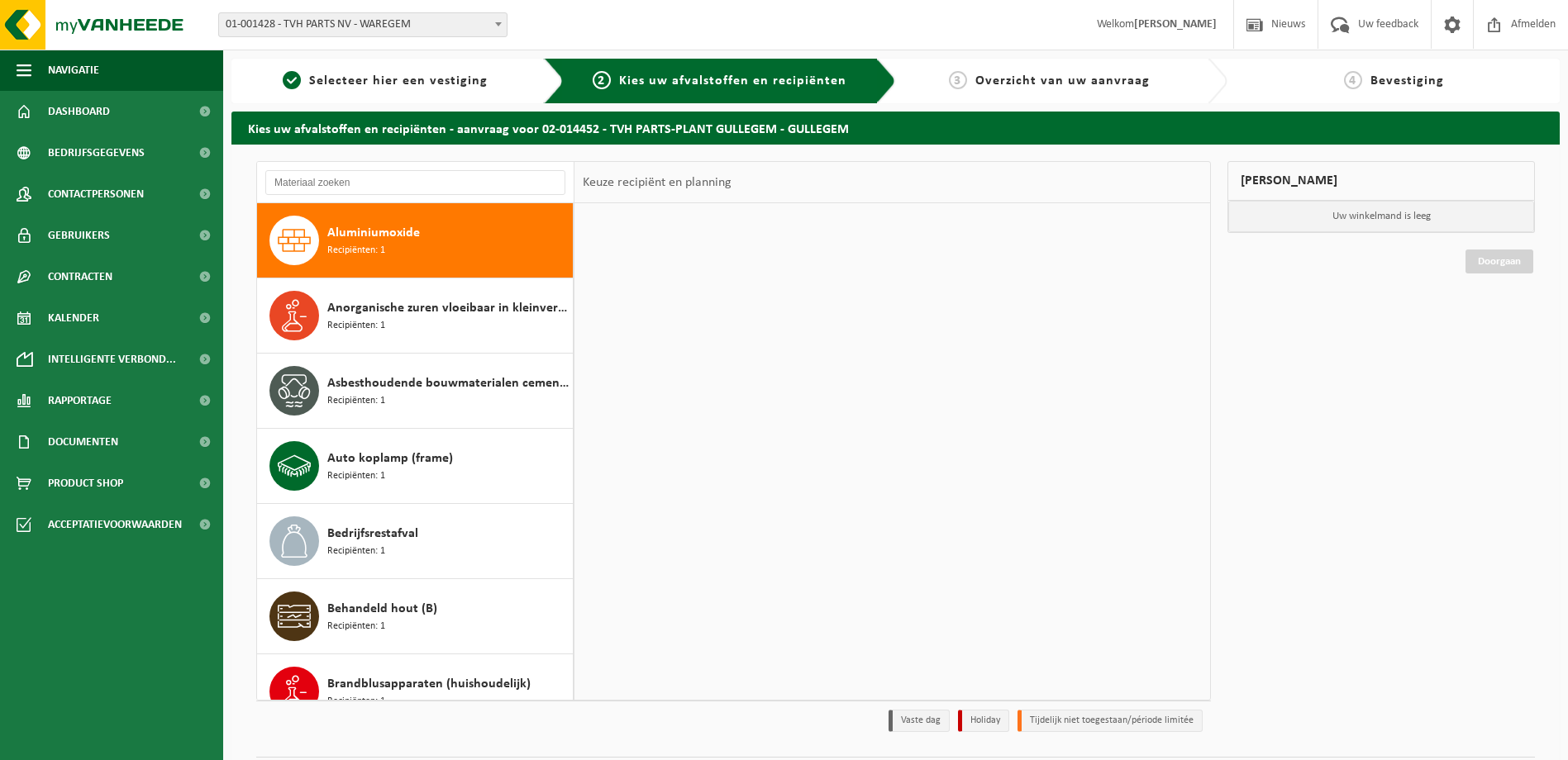 scroll, scrollTop: 0, scrollLeft: 0, axis: both 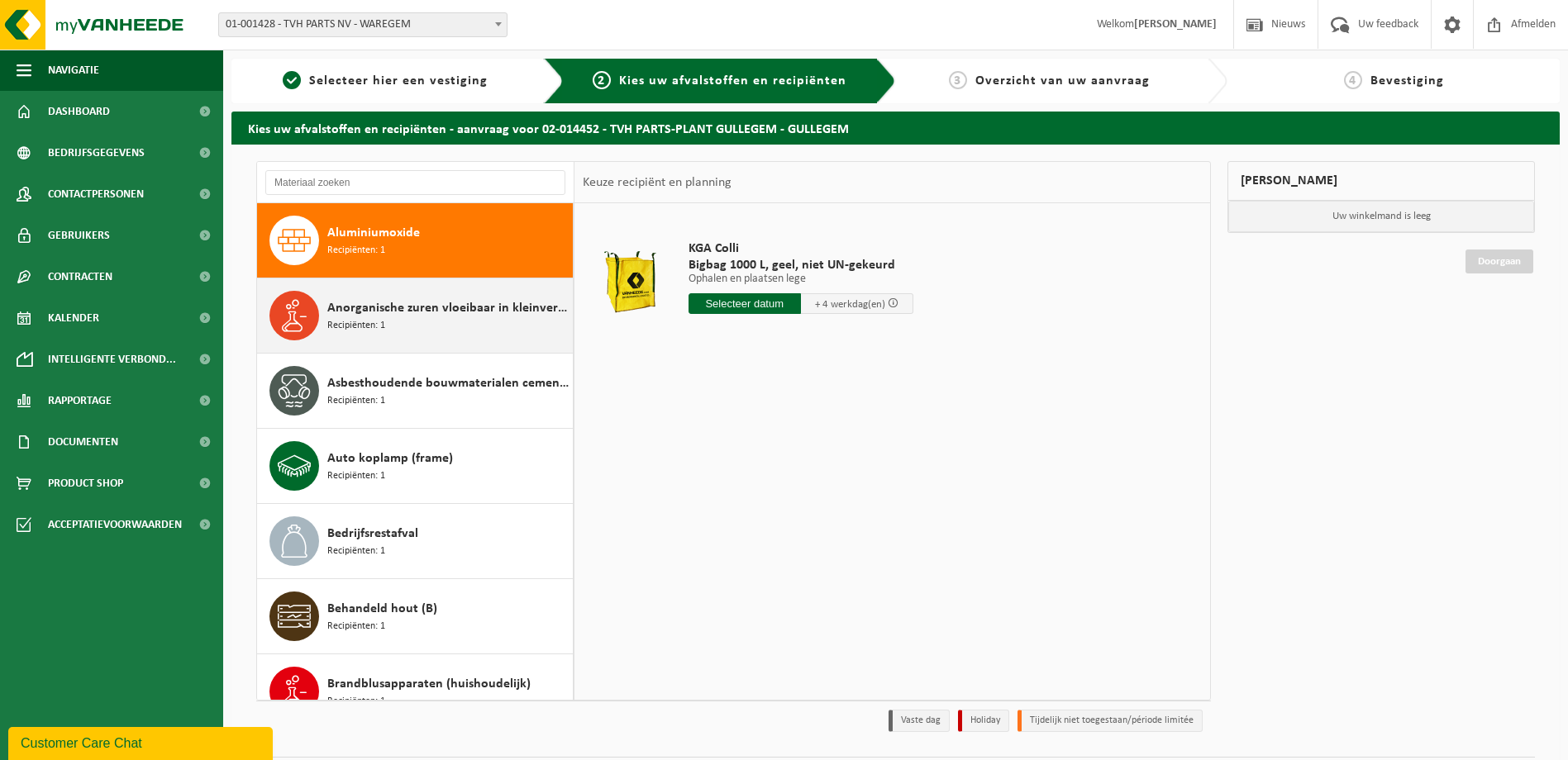 click on "Anorganische zuren vloeibaar in kleinverpakking   Recipiënten: 1" at bounding box center [448, 316] 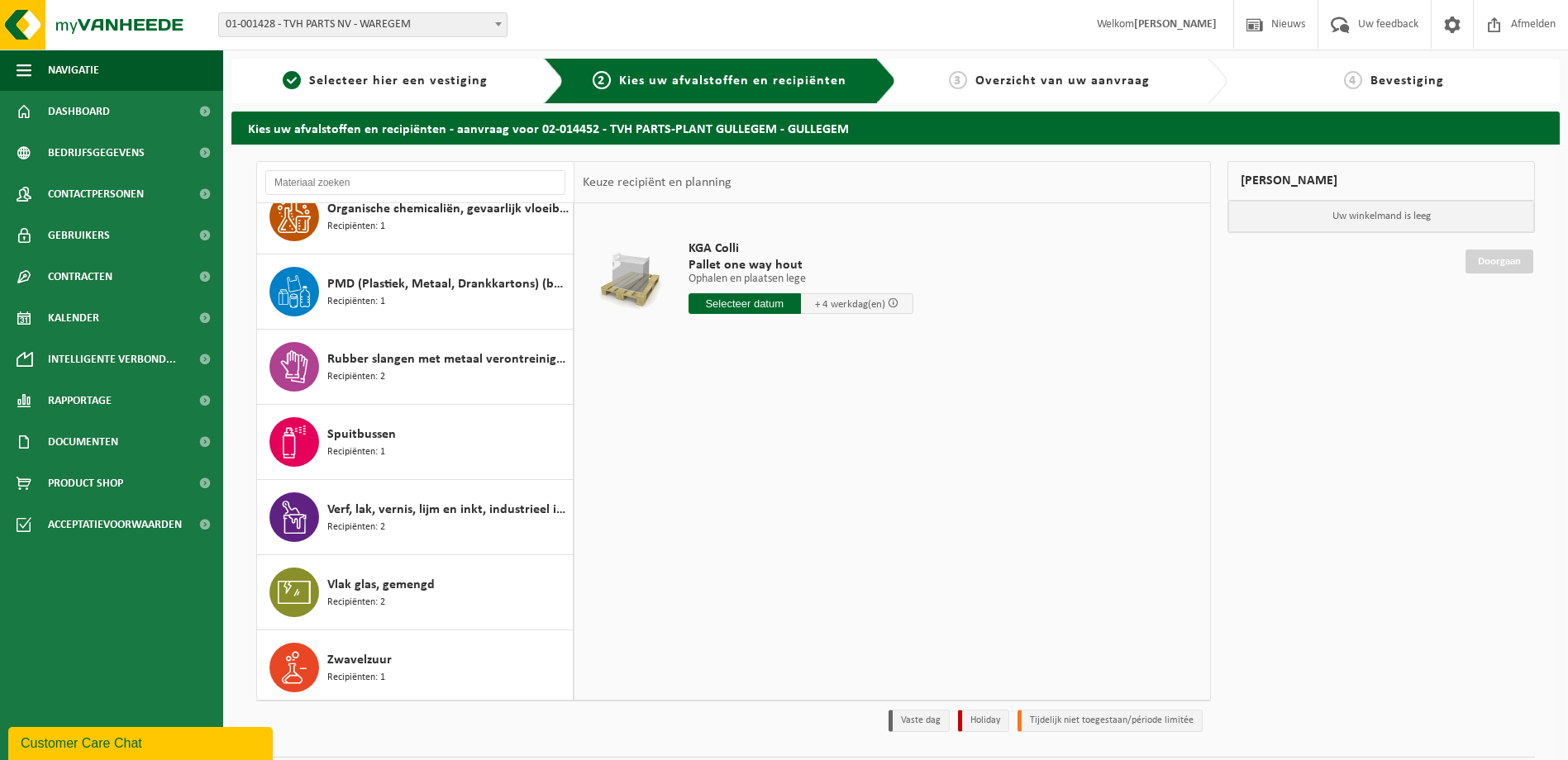 scroll, scrollTop: 1459, scrollLeft: 0, axis: vertical 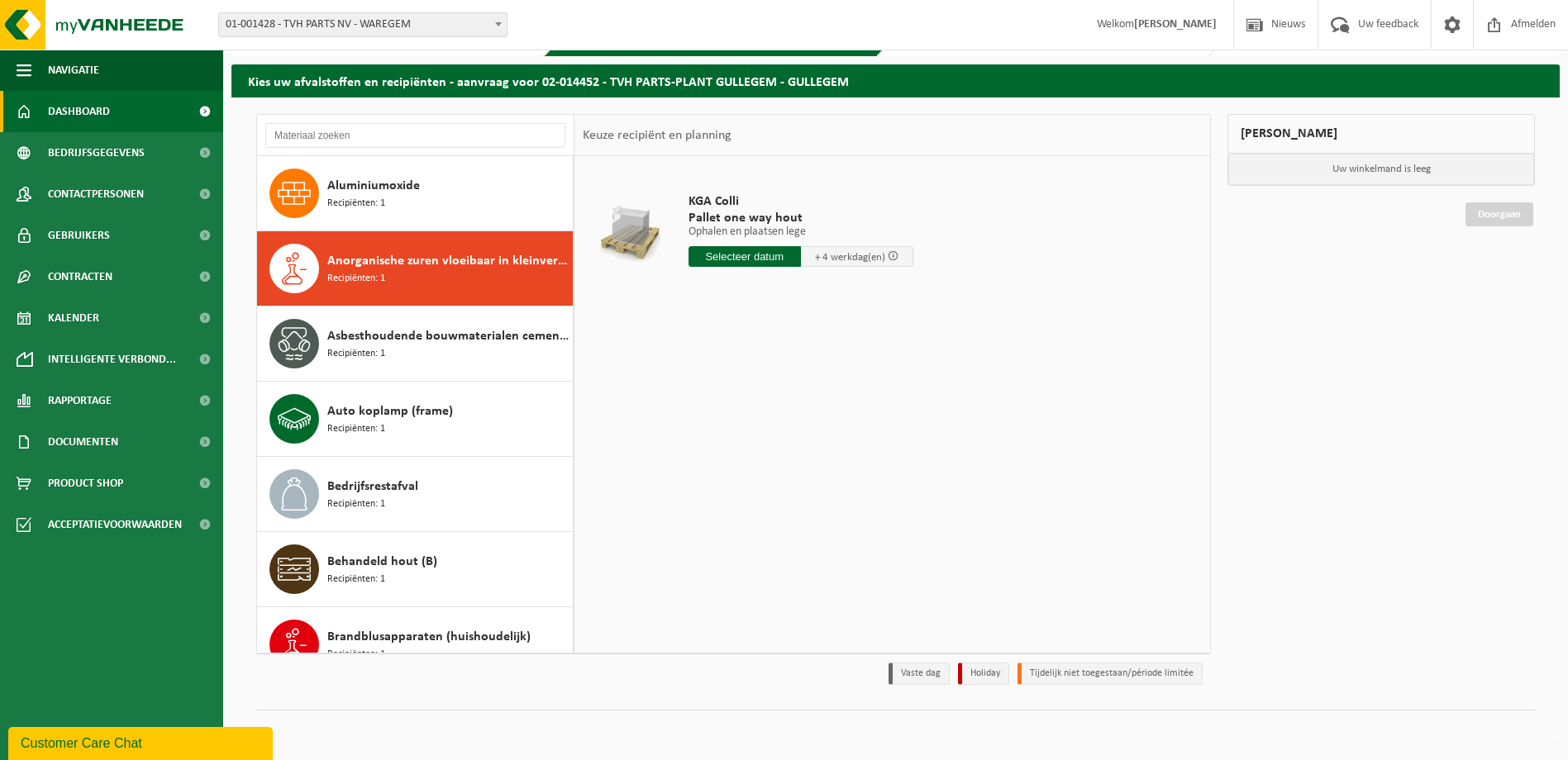 click on "Dashboard" at bounding box center (79, 112) 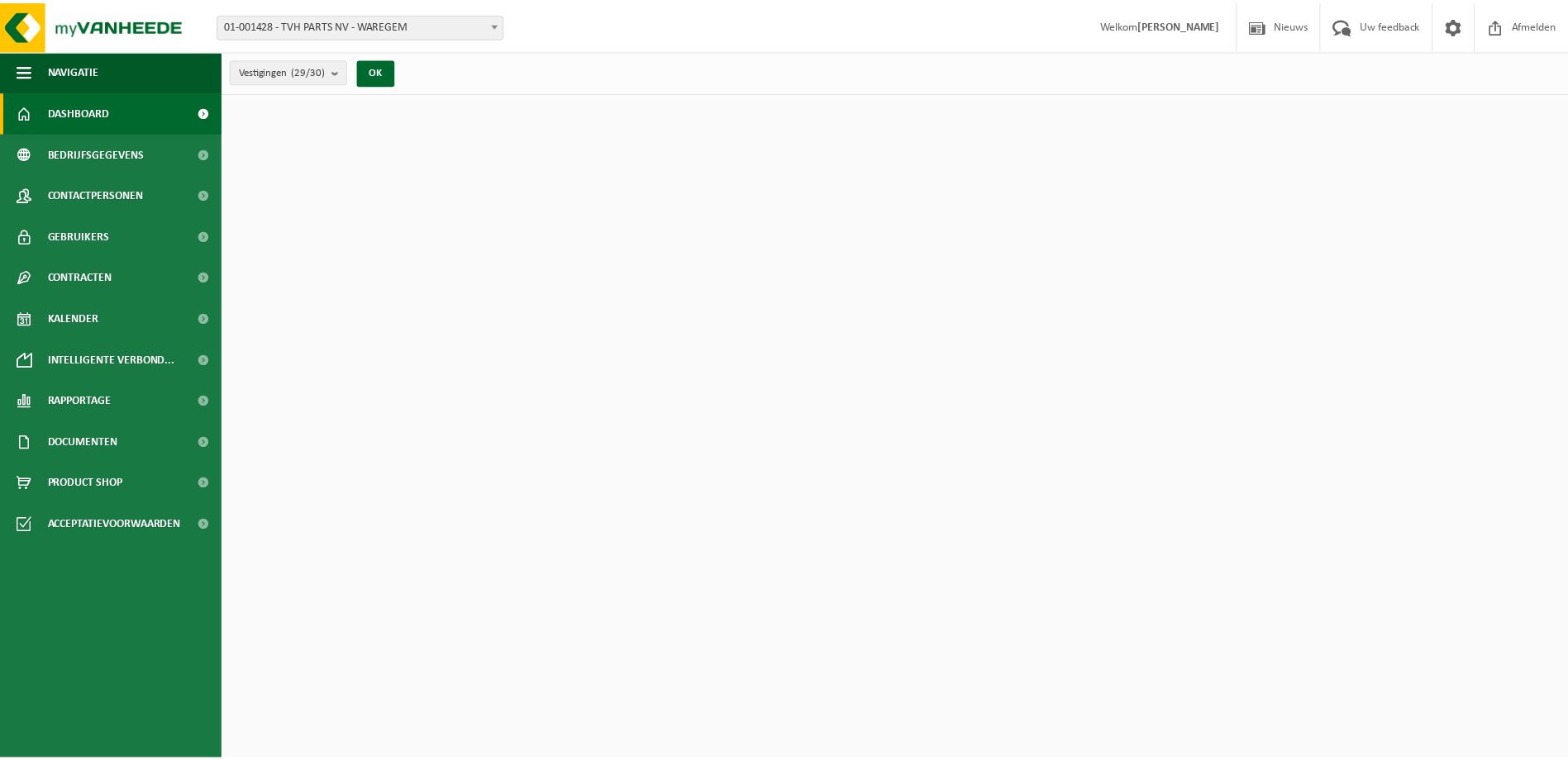 scroll, scrollTop: 0, scrollLeft: 0, axis: both 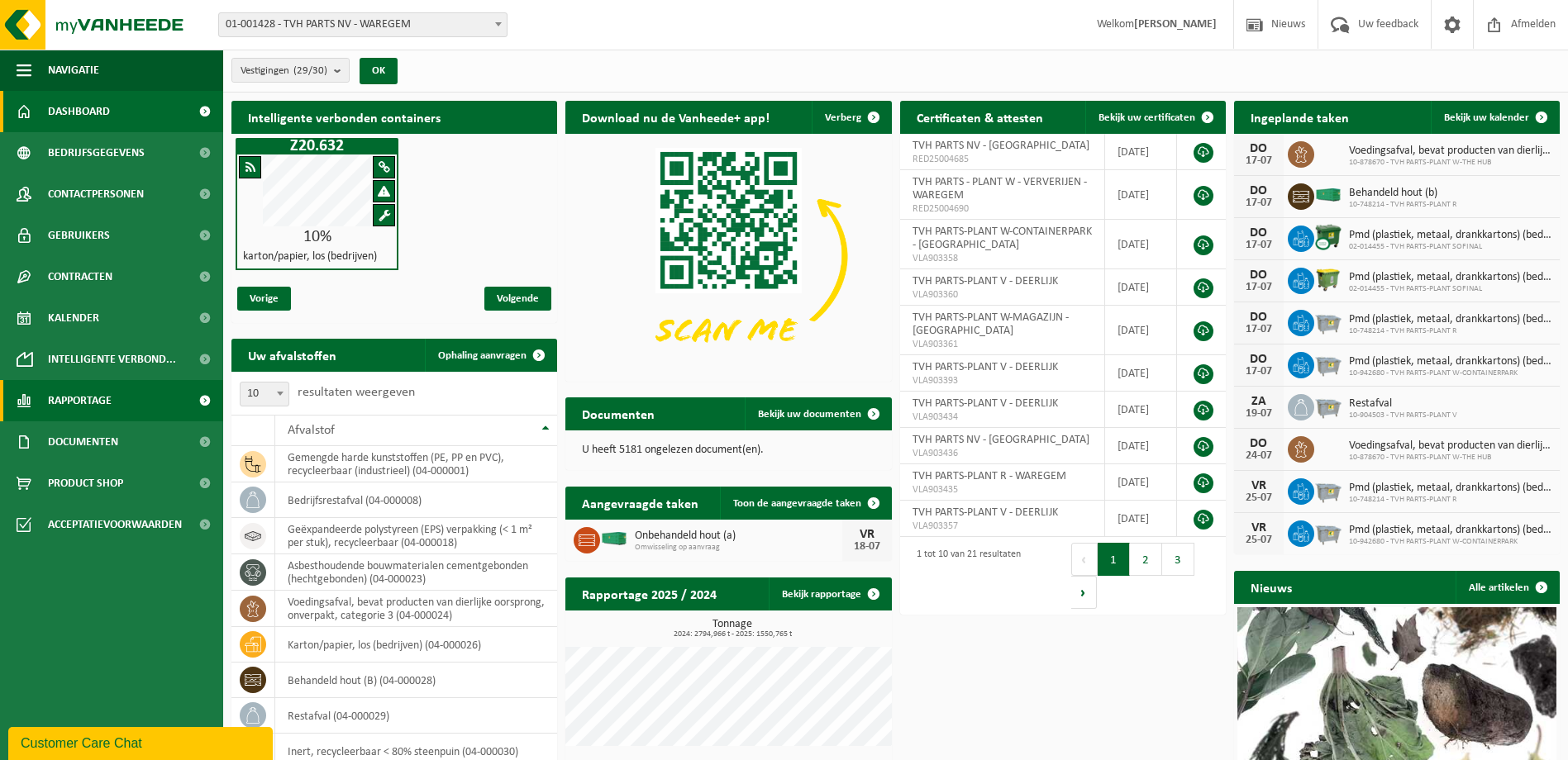 click on "Rapportage" at bounding box center (79, 401) 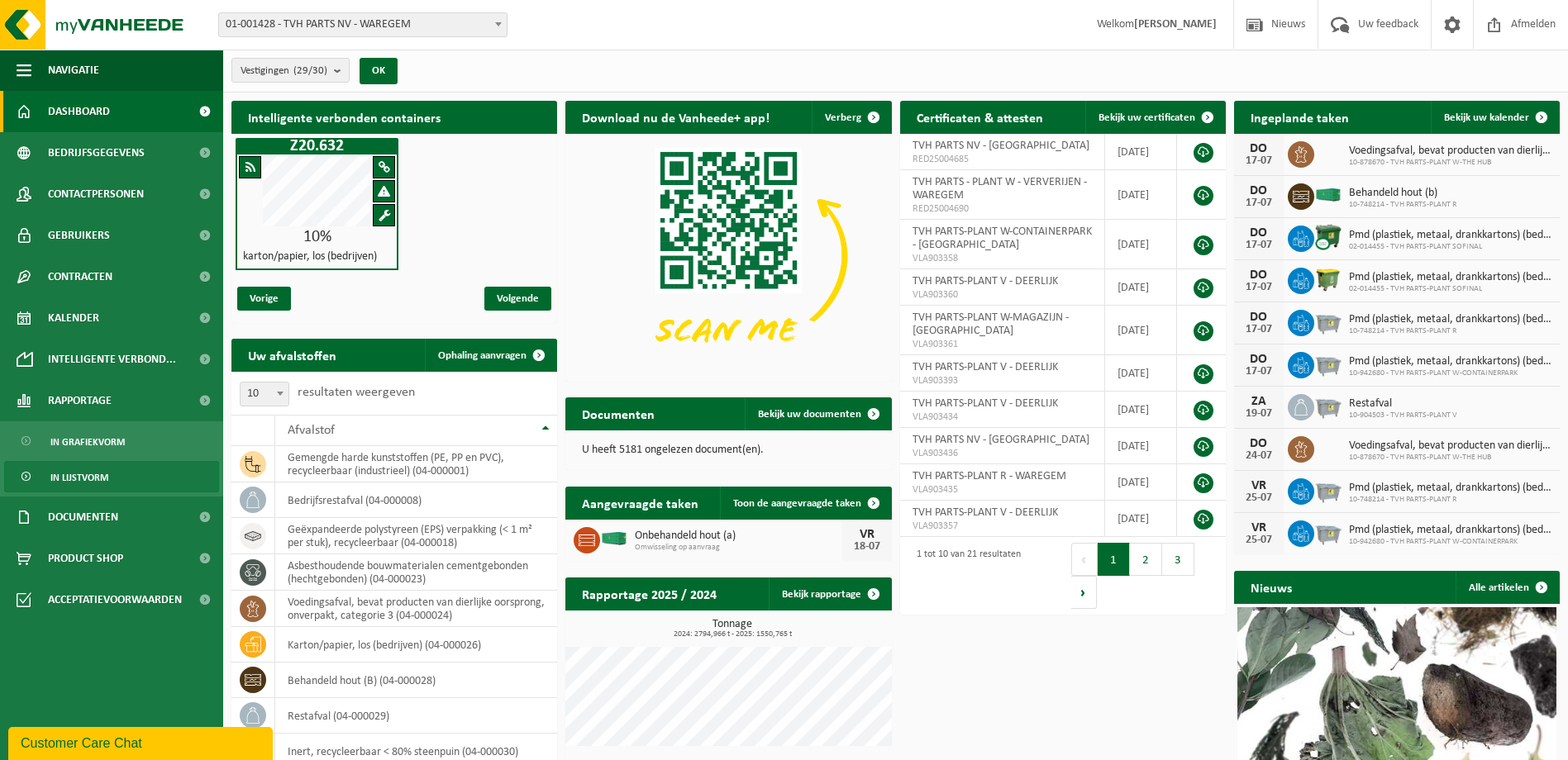 click on "In lijstvorm" at bounding box center (79, 477) 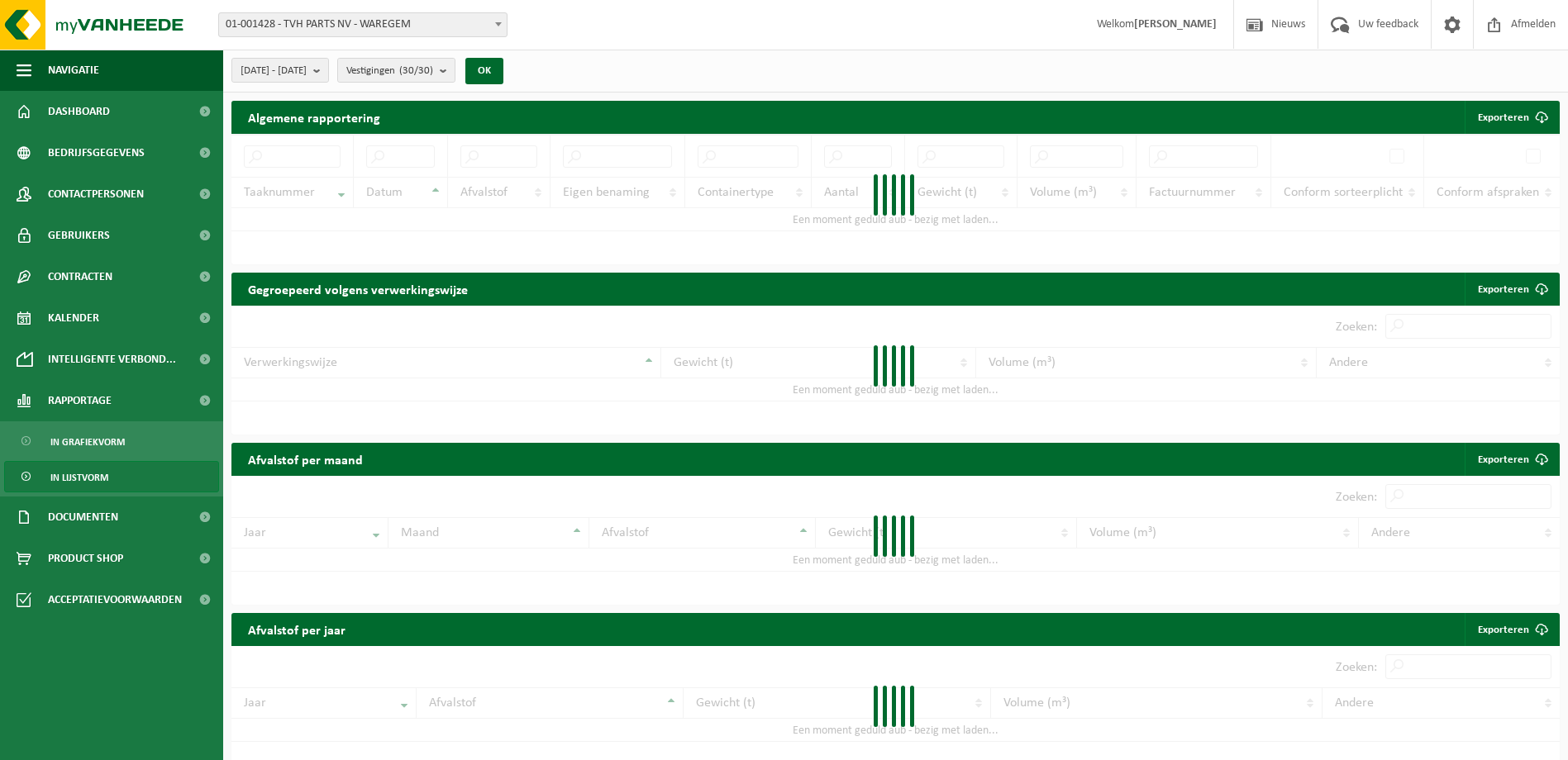 scroll, scrollTop: 0, scrollLeft: 0, axis: both 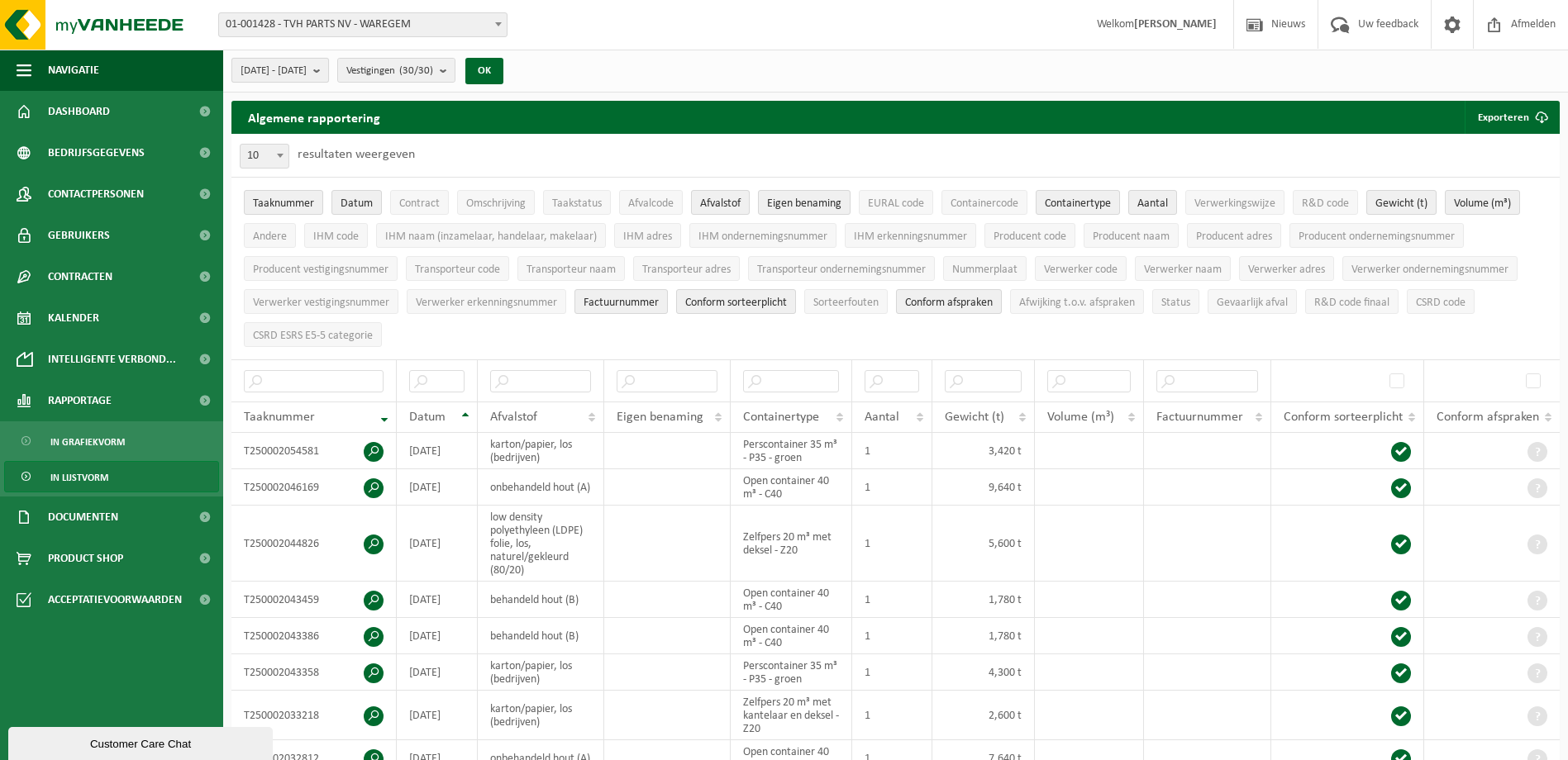 click at bounding box center (321, 70) 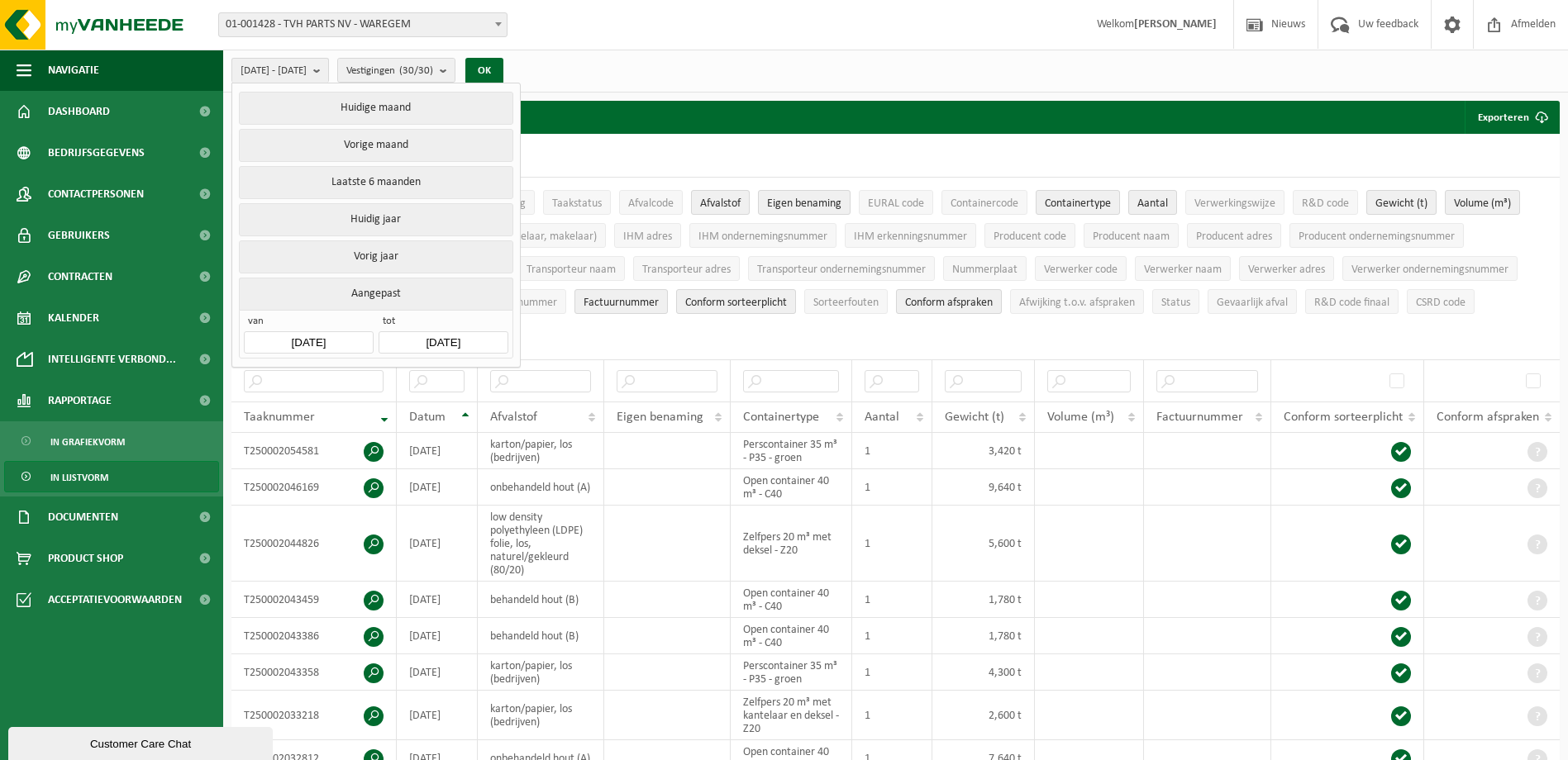 click on "2025-02-01" at bounding box center [308, 342] 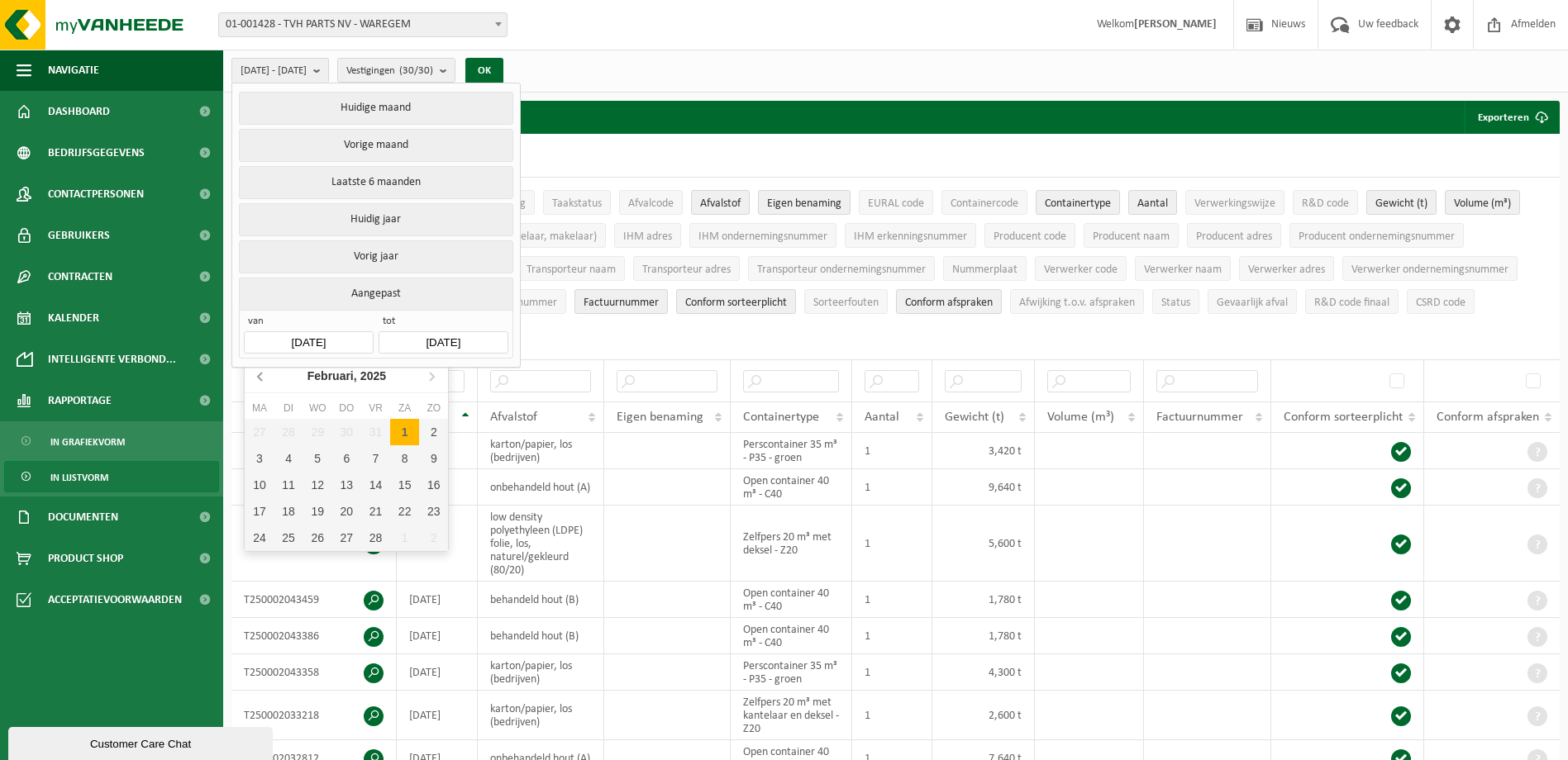click 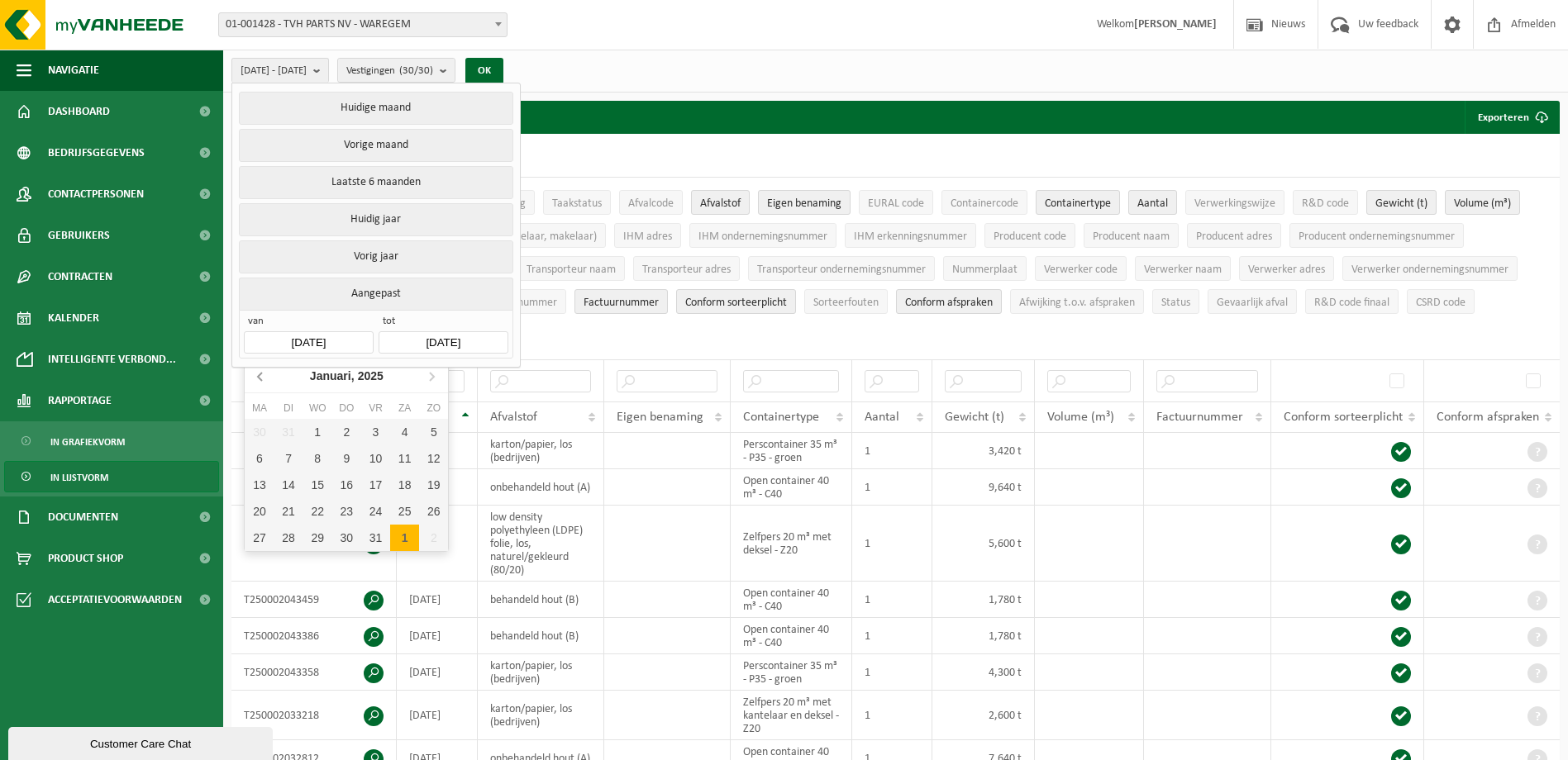 click 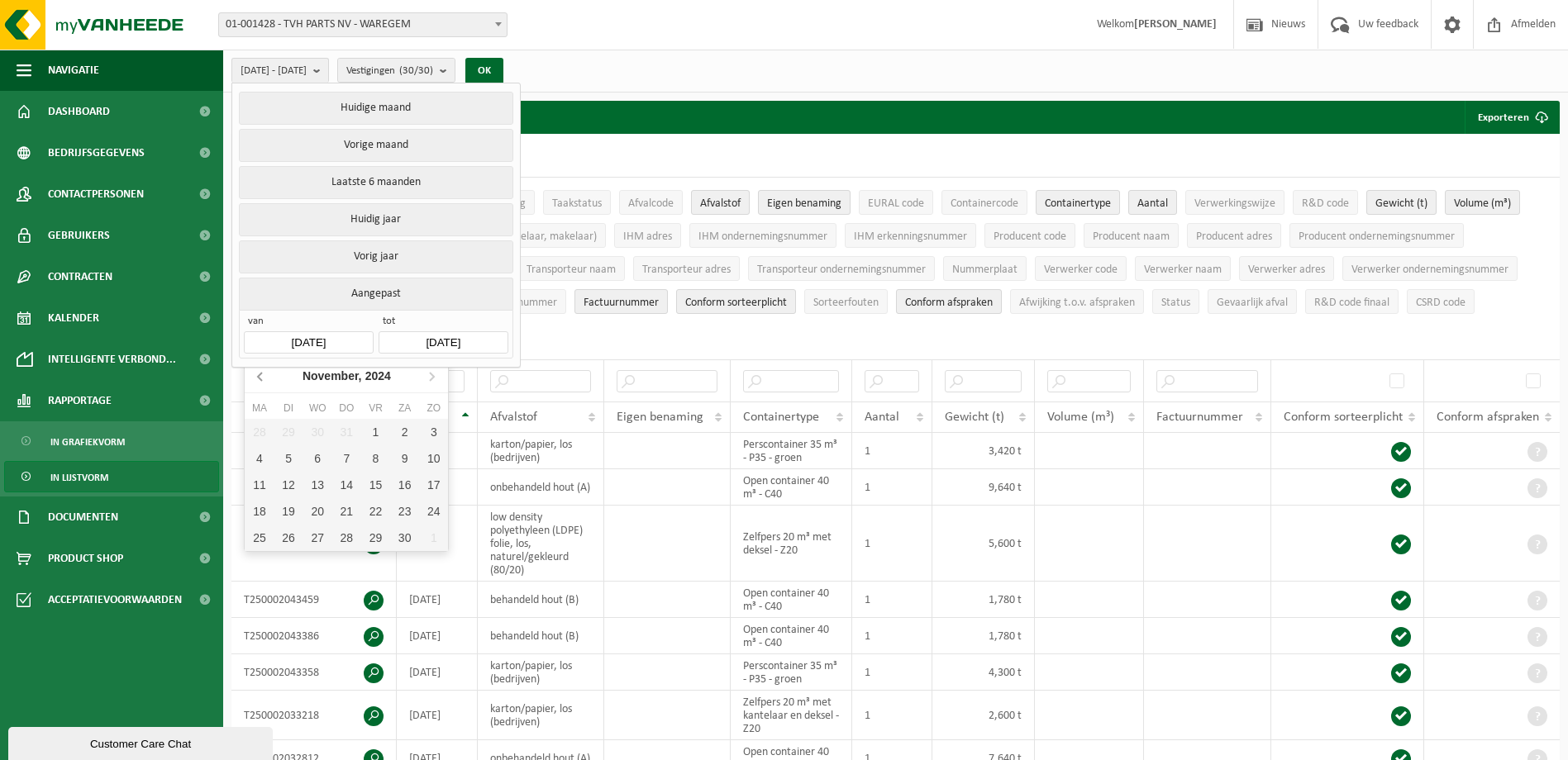 click 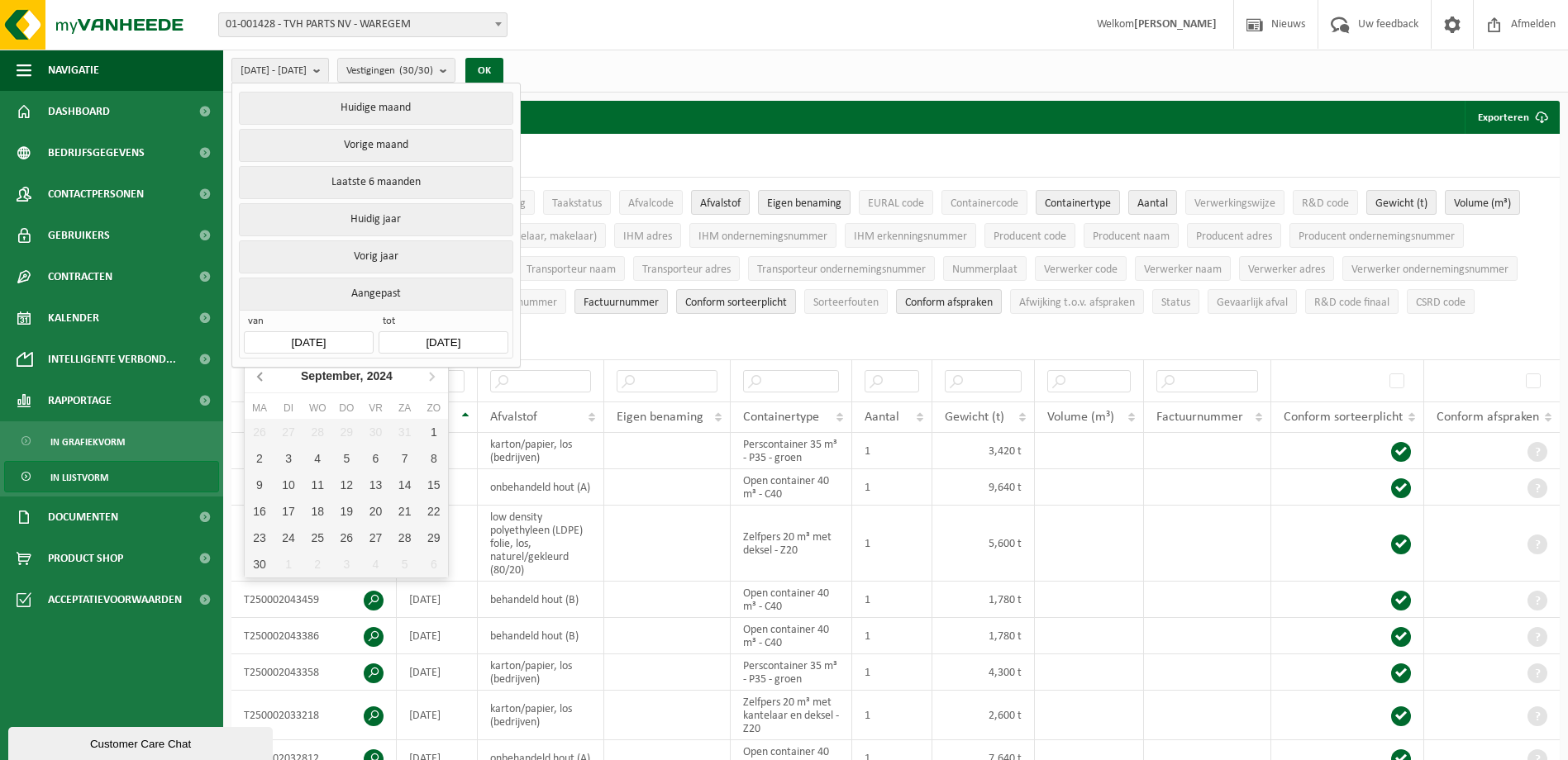 click 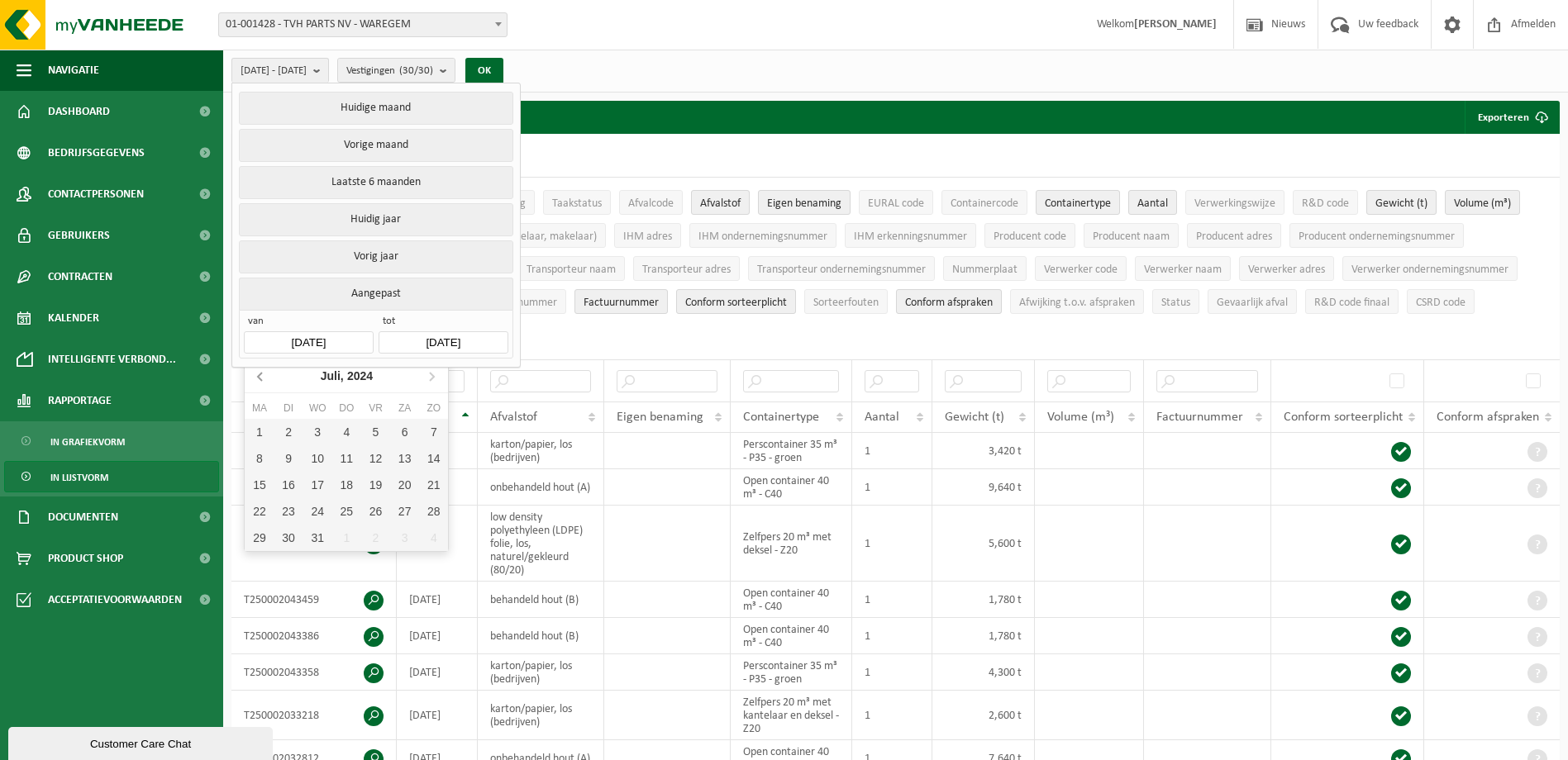 click 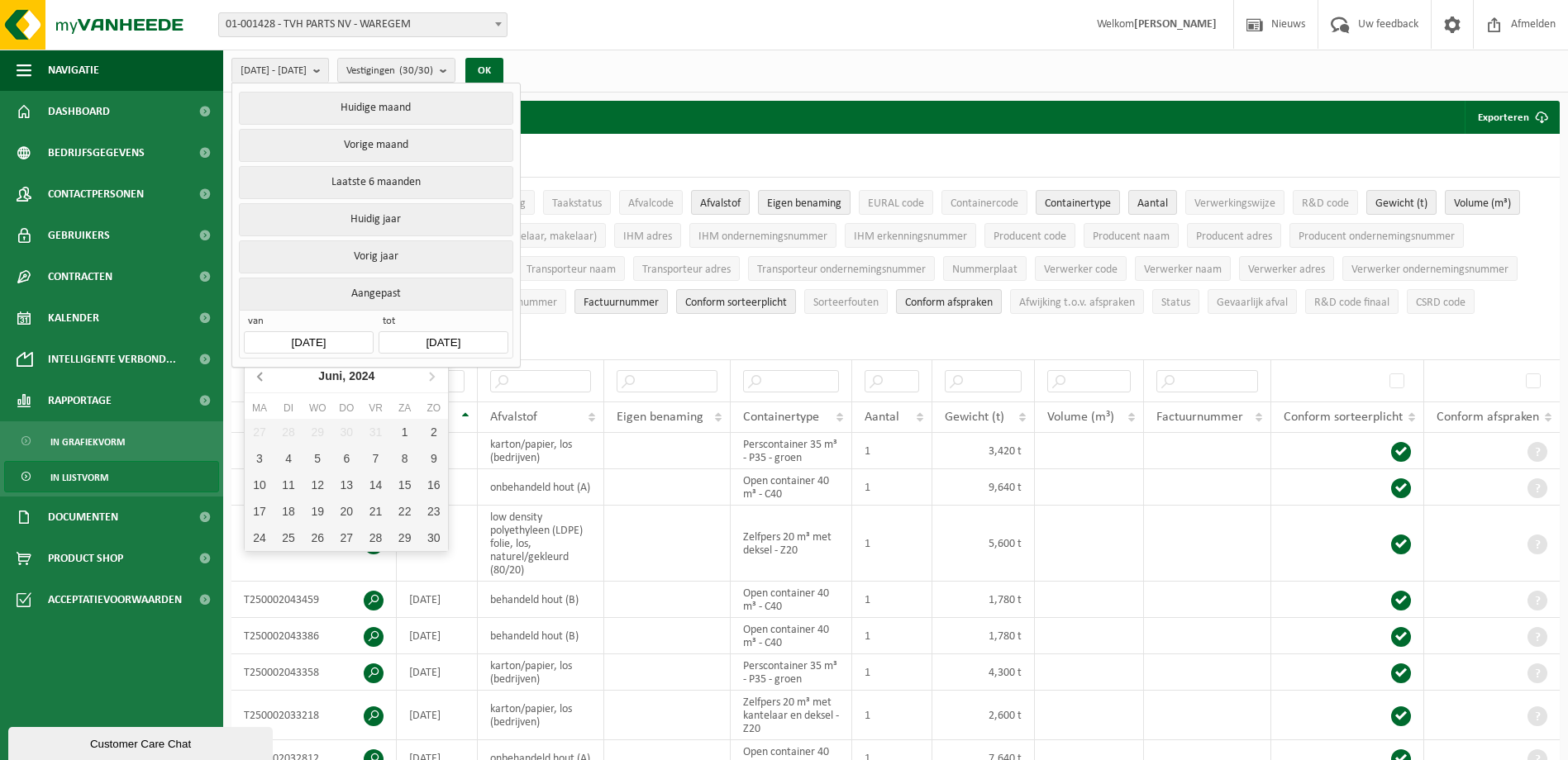 click 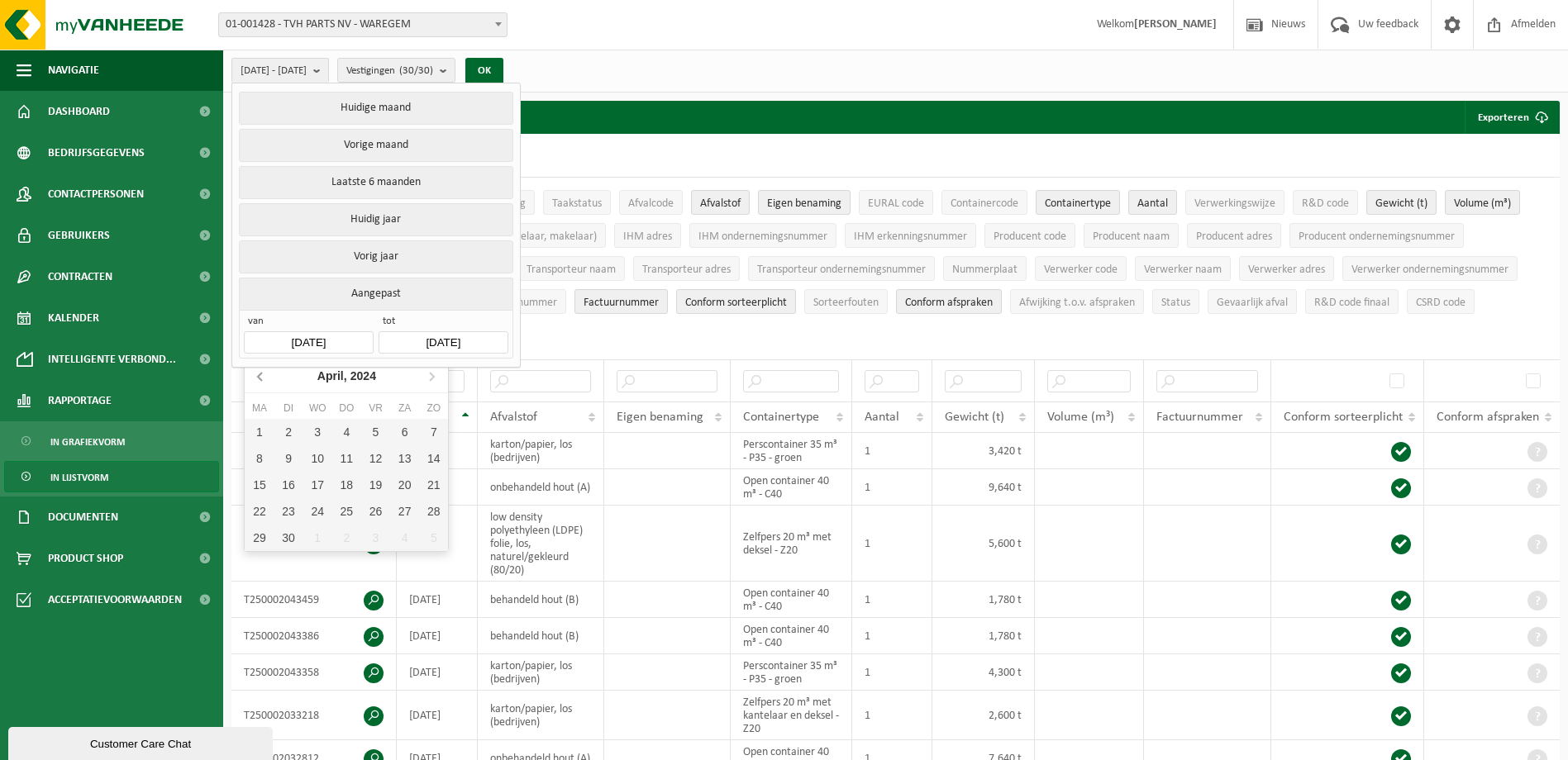 click 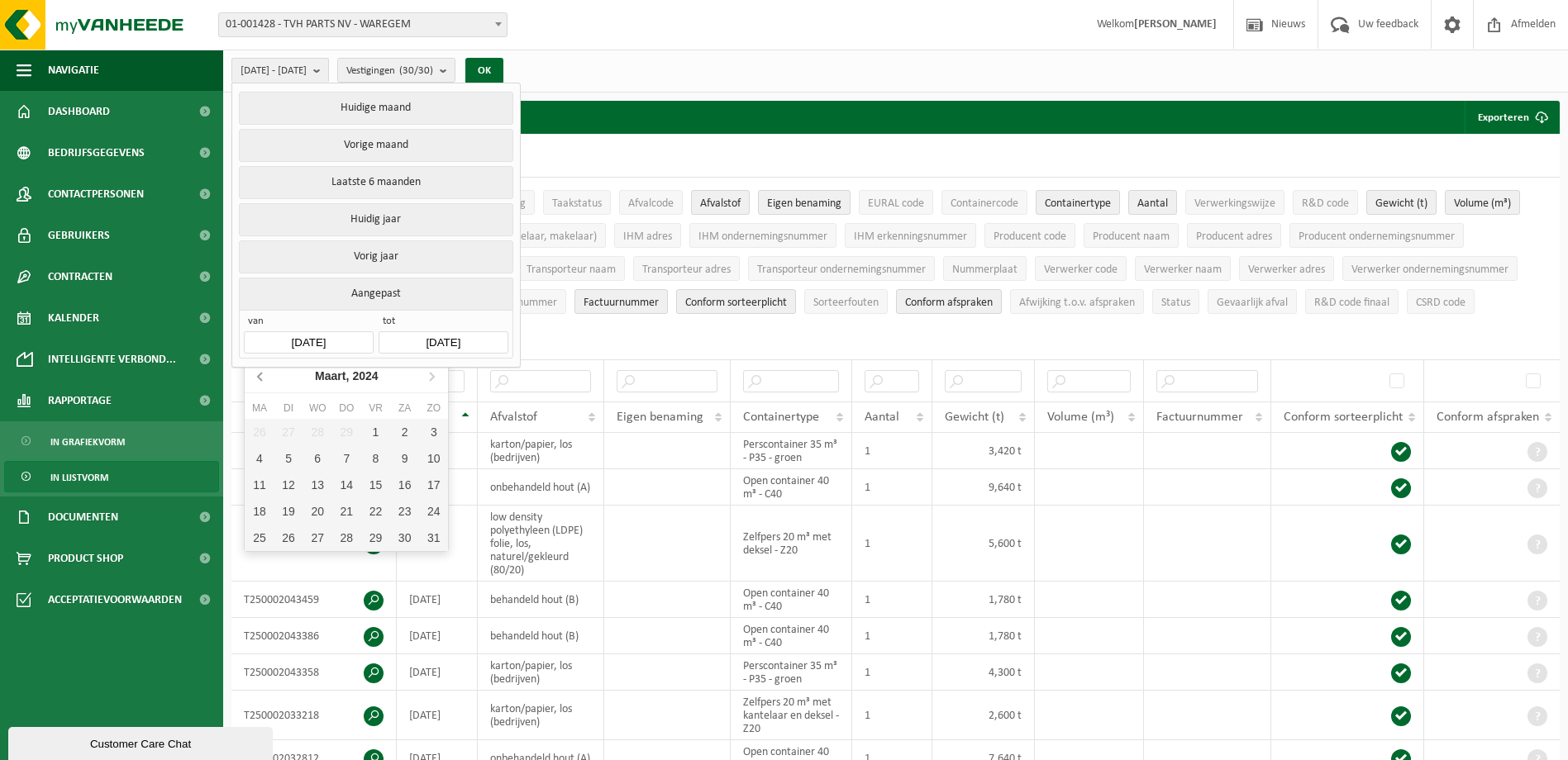 click 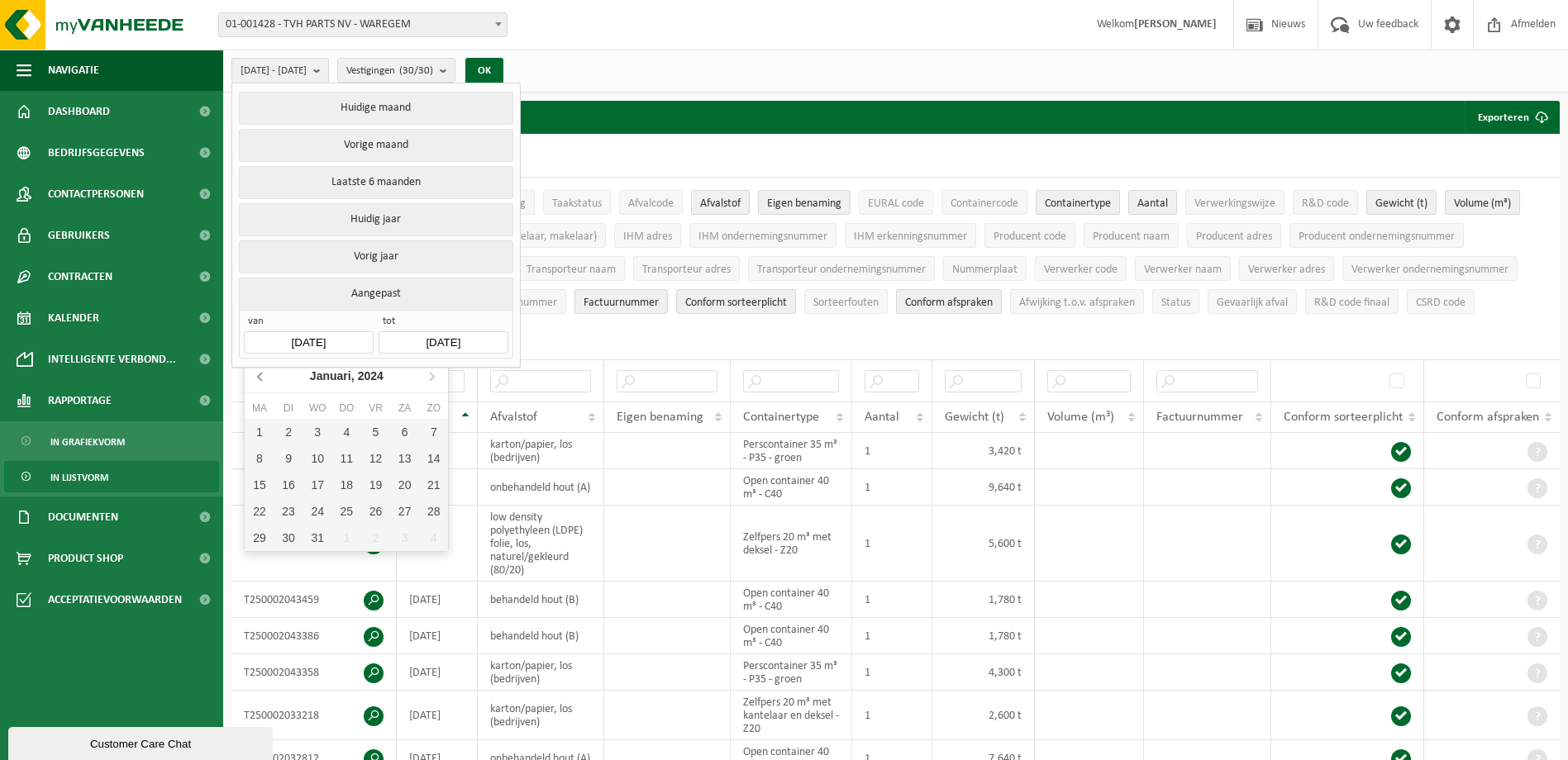 click 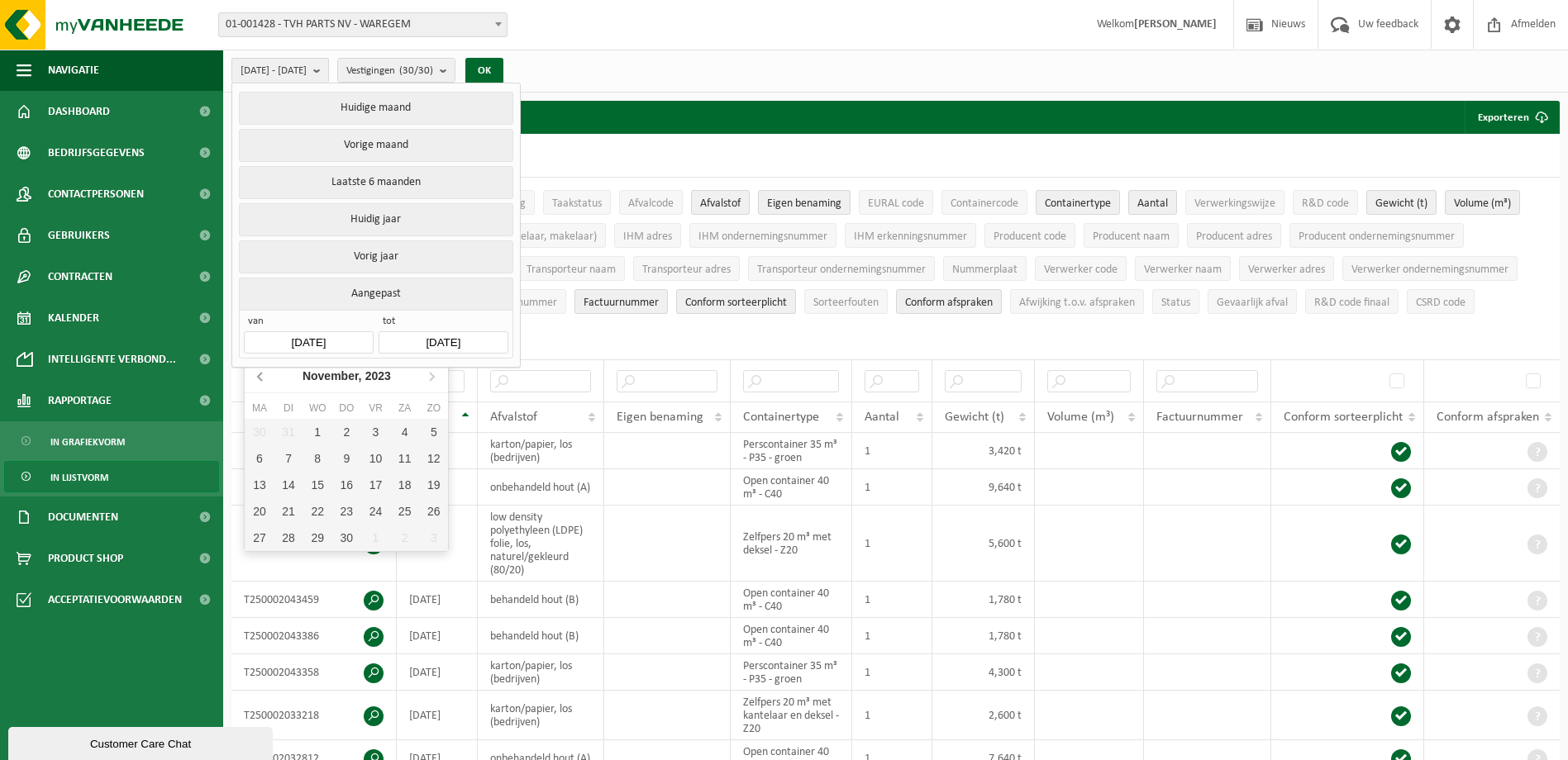 click 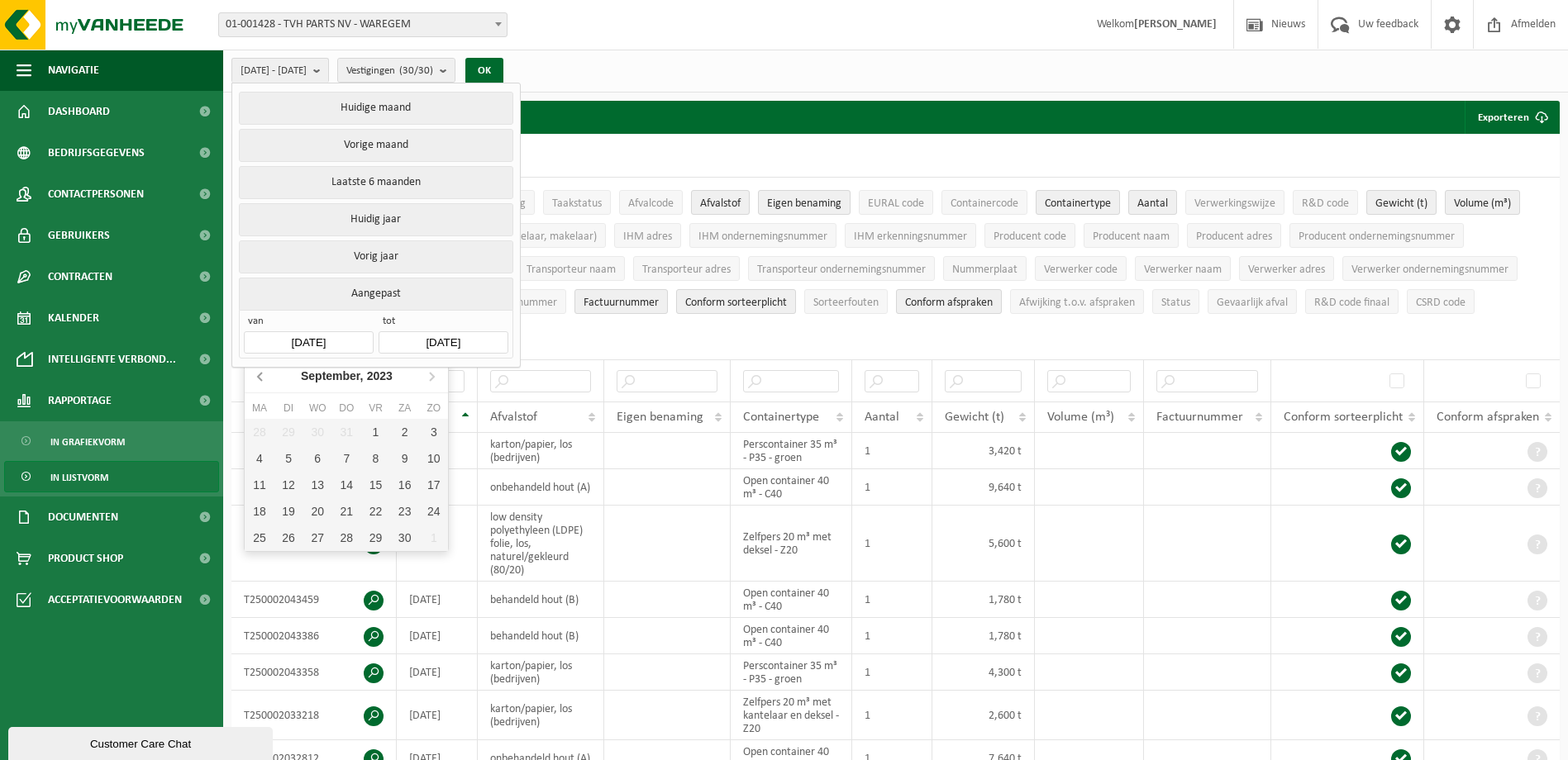 click 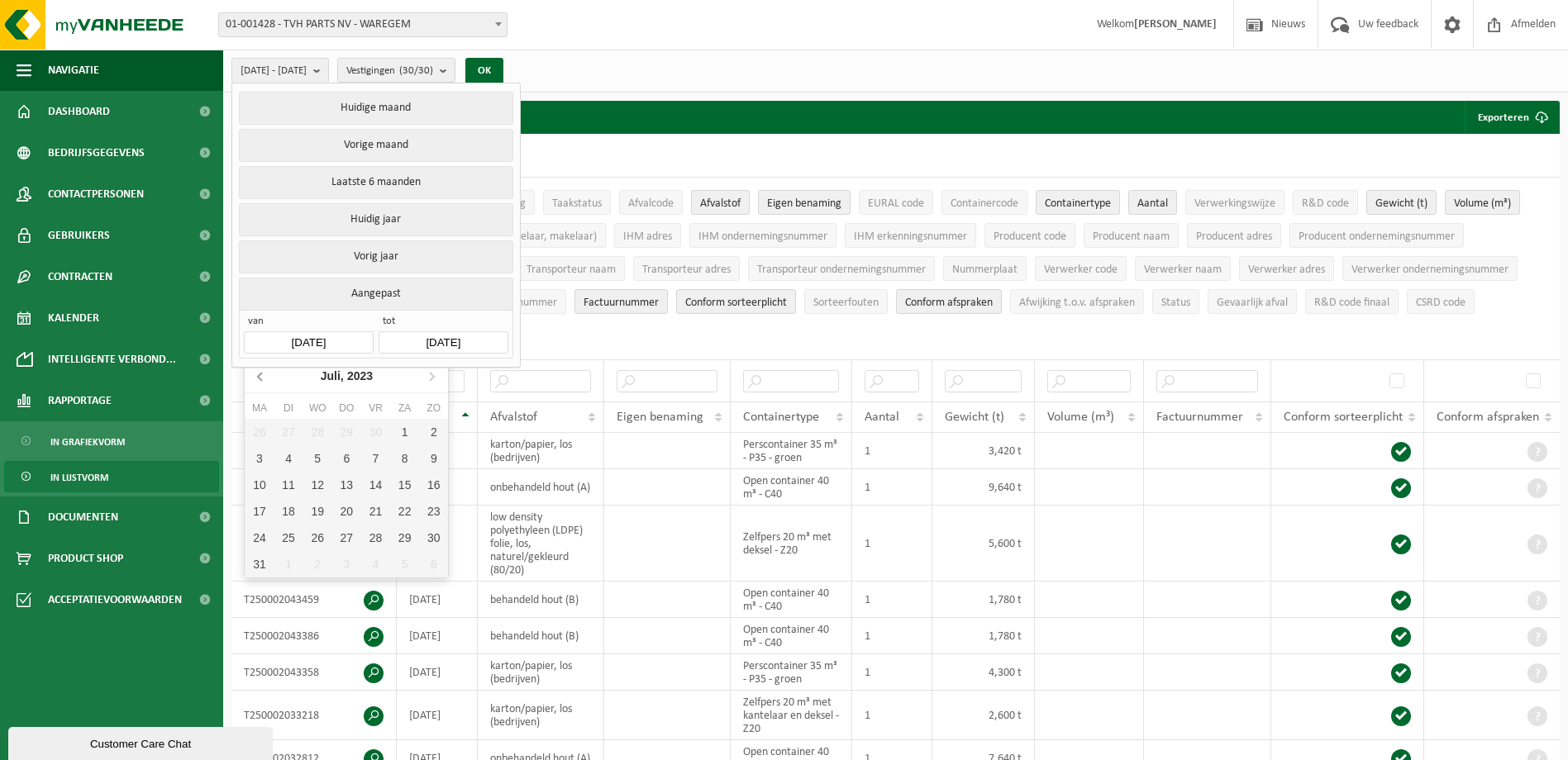 click 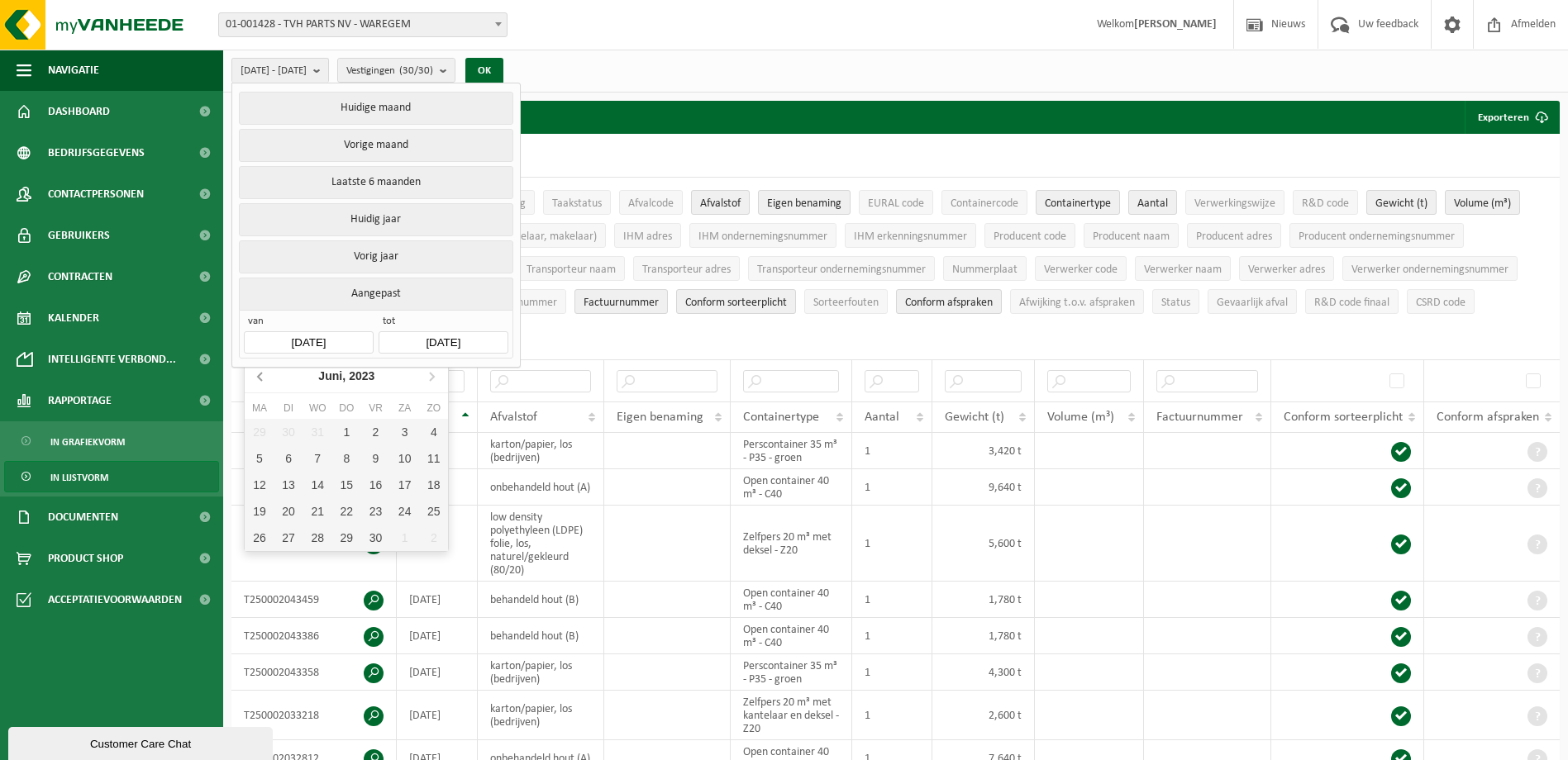 click 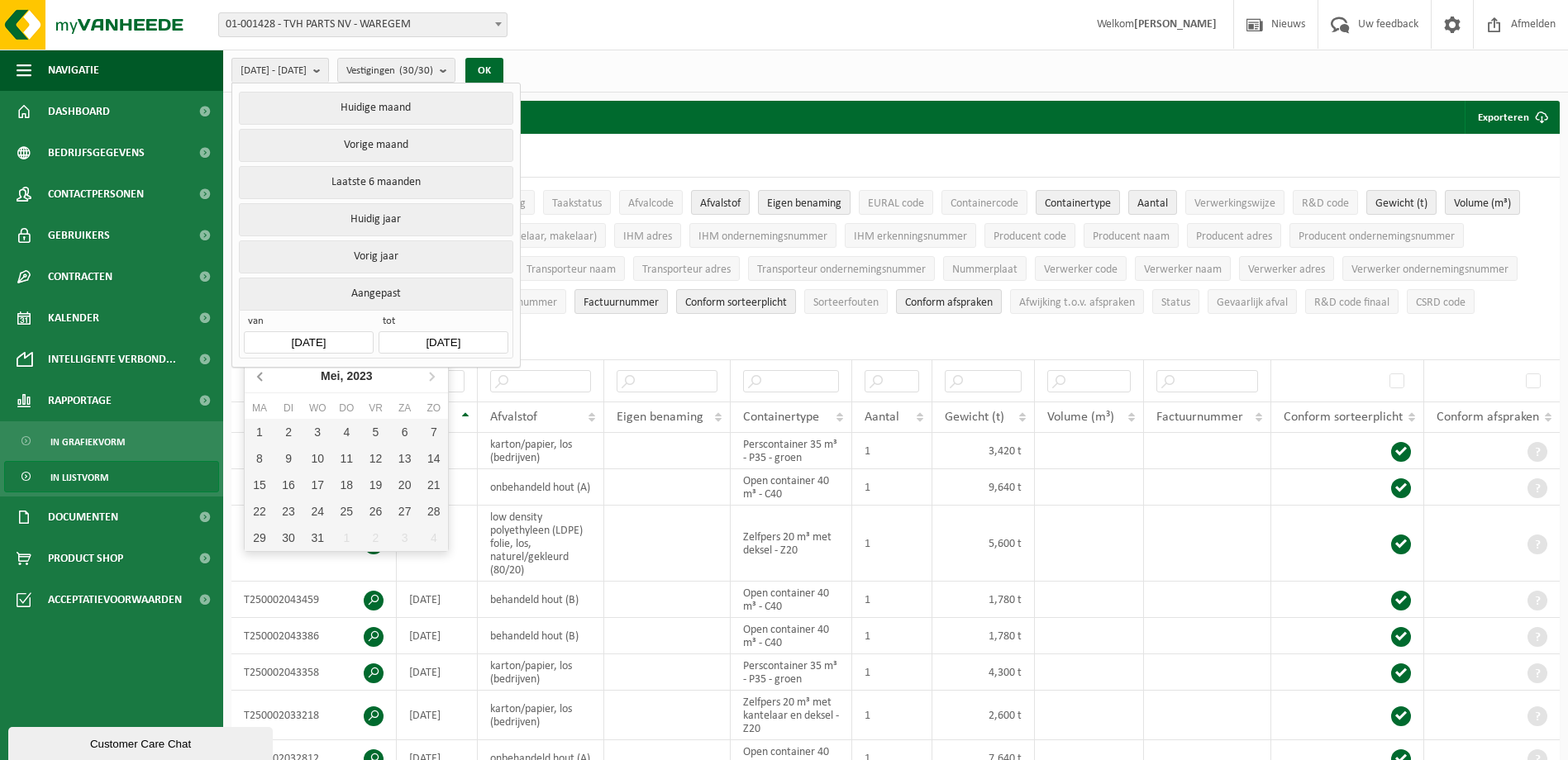 click 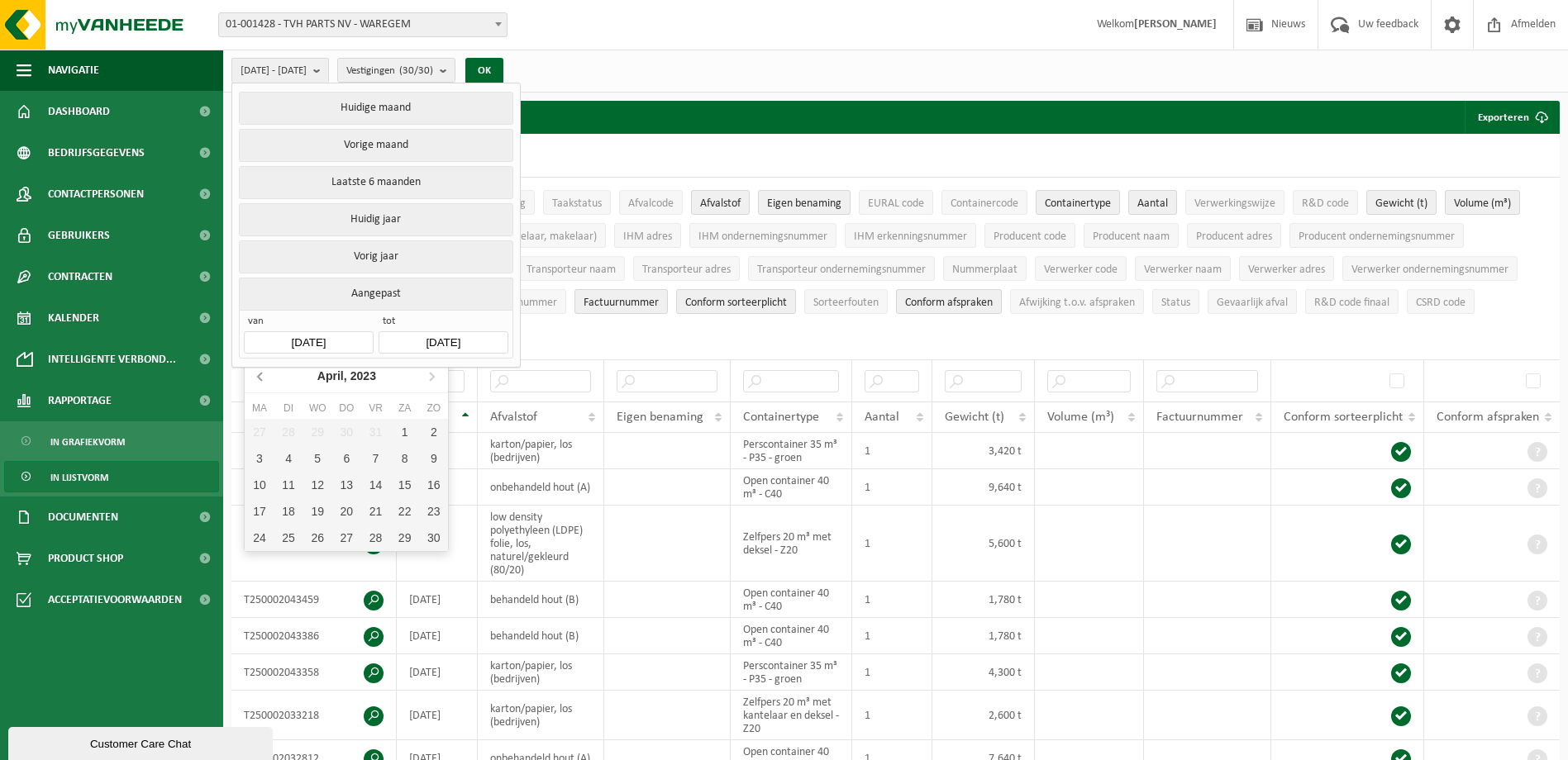 click 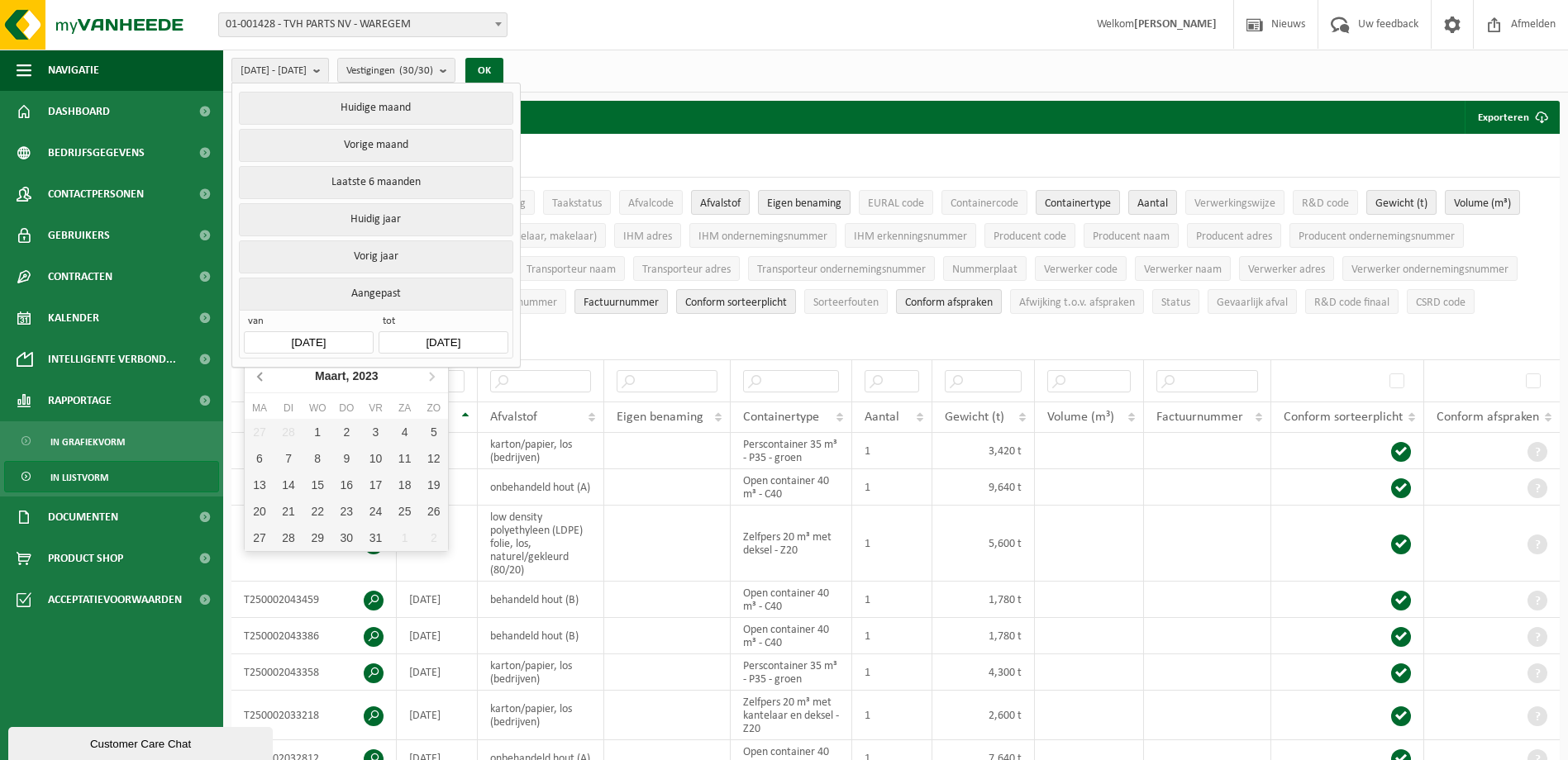 click 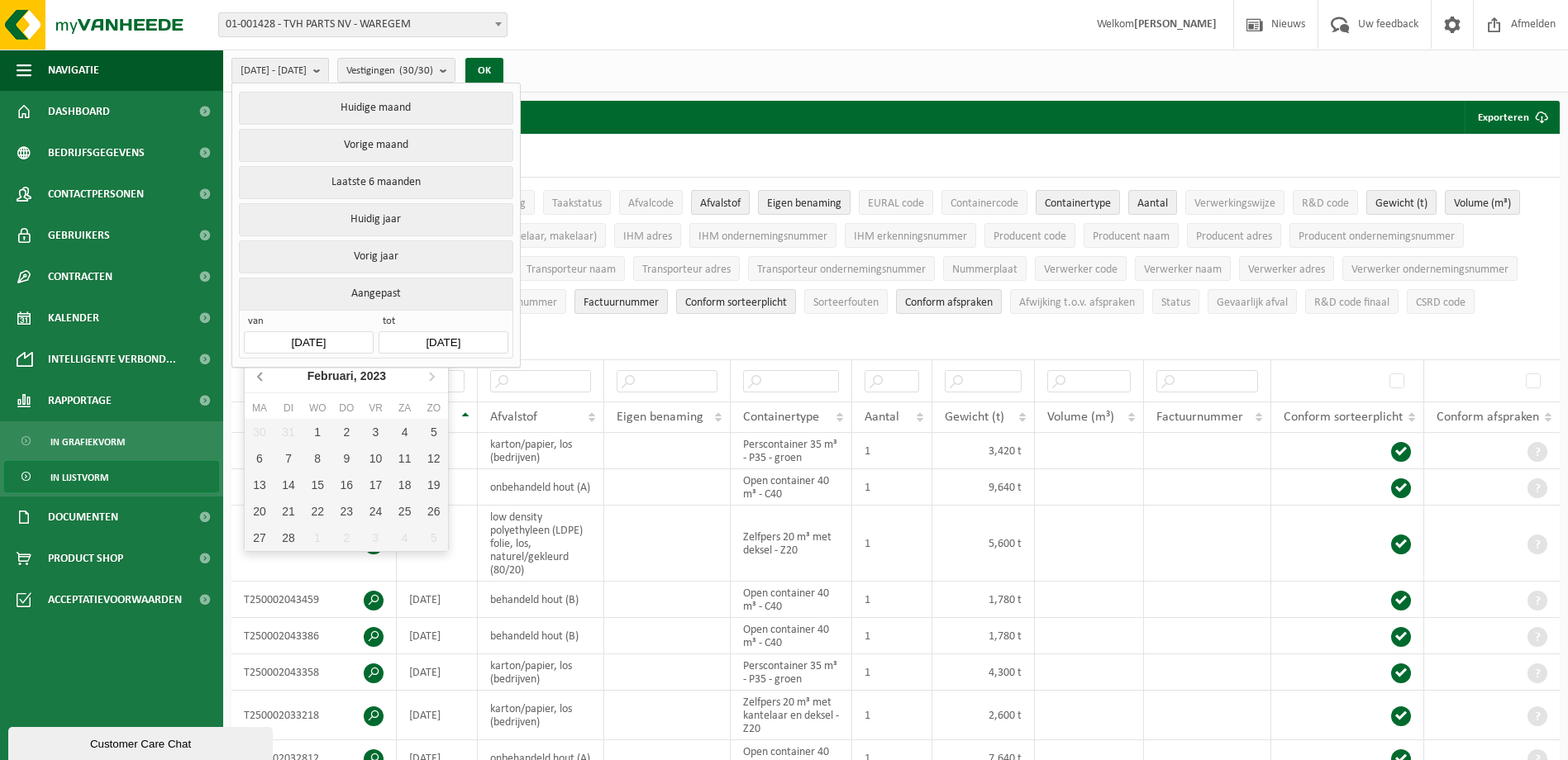 click 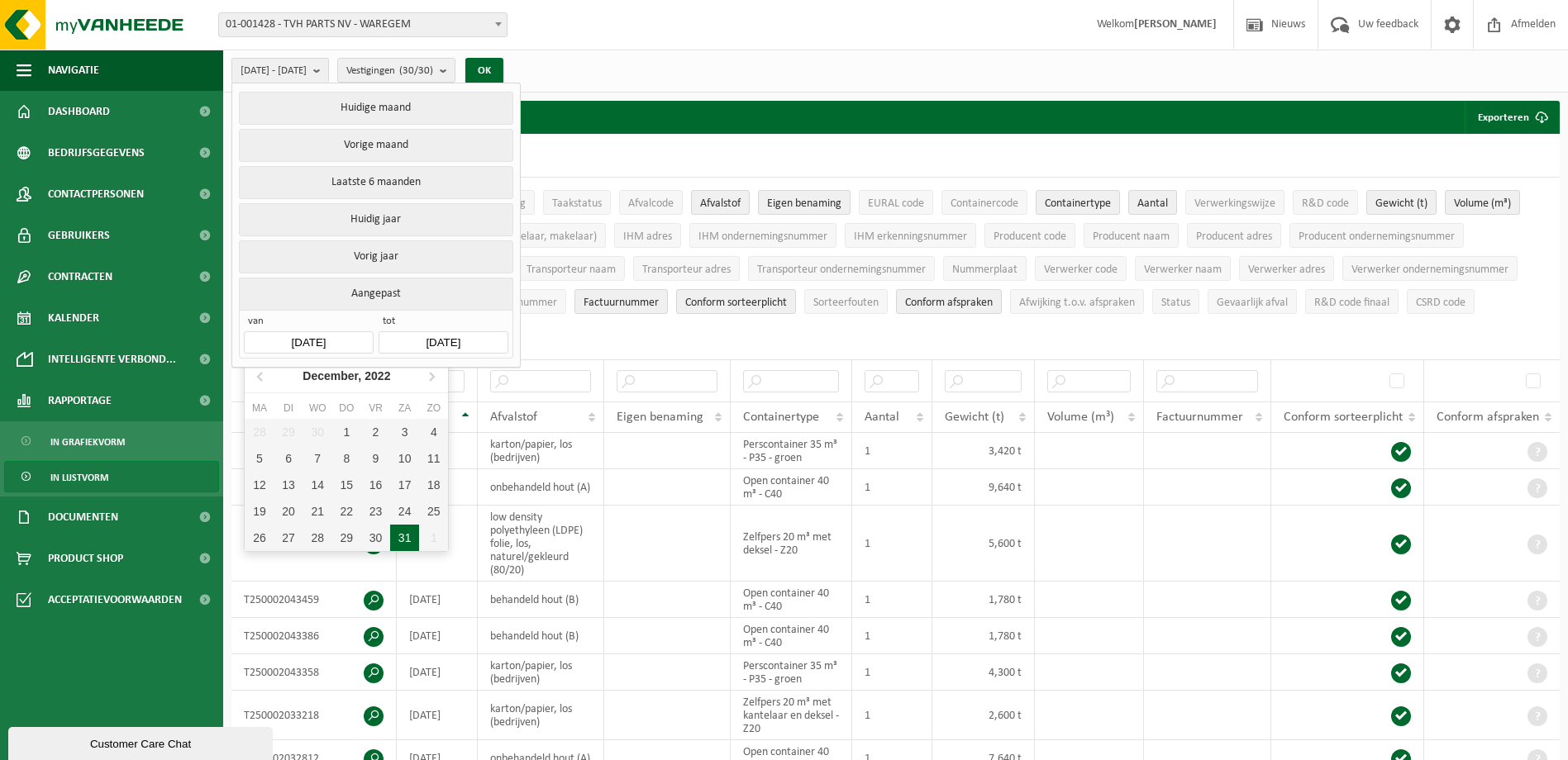 click on "31" at bounding box center [404, 538] 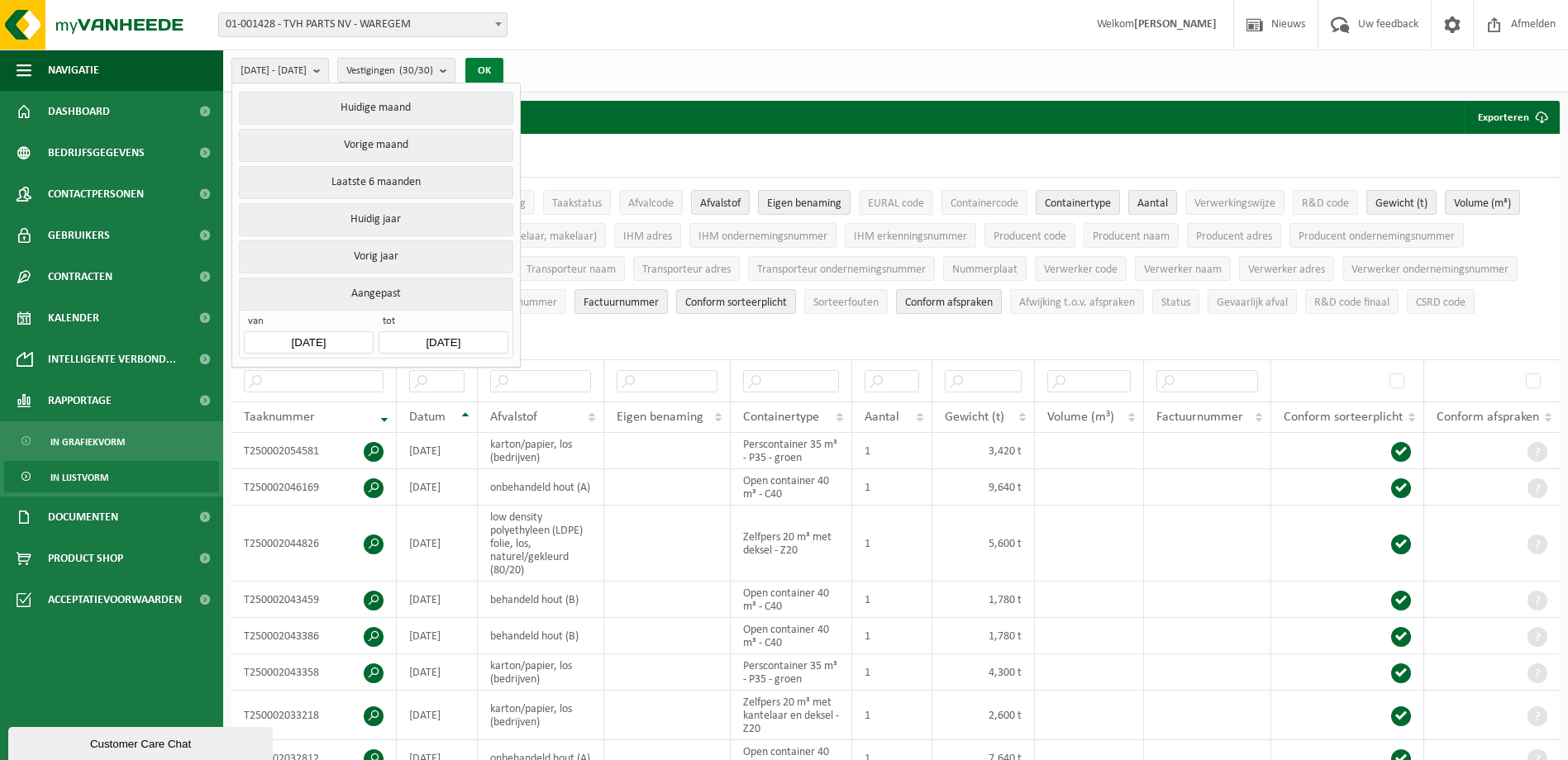 click on "OK" at bounding box center (484, 71) 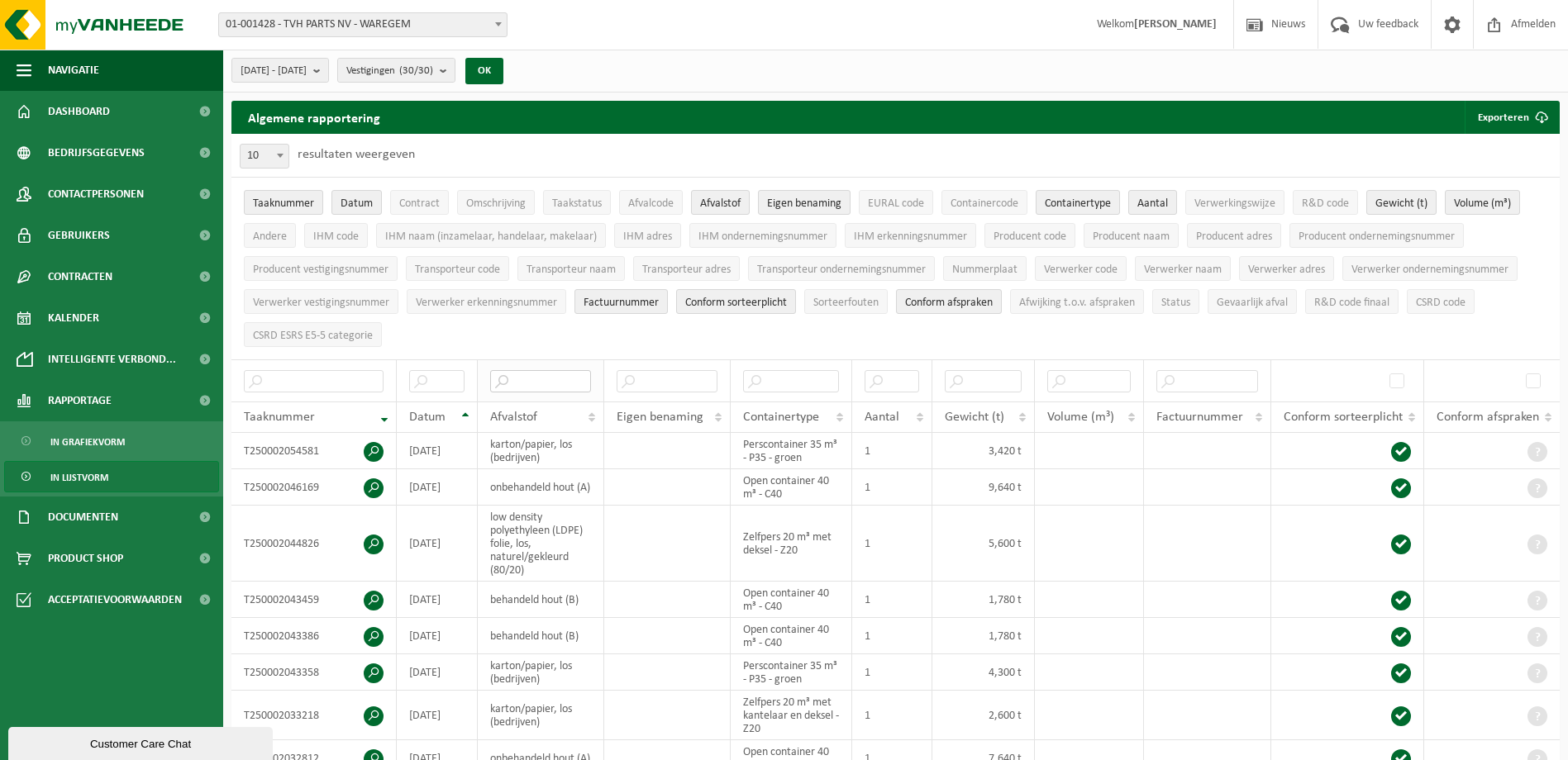 click at bounding box center [540, 381] 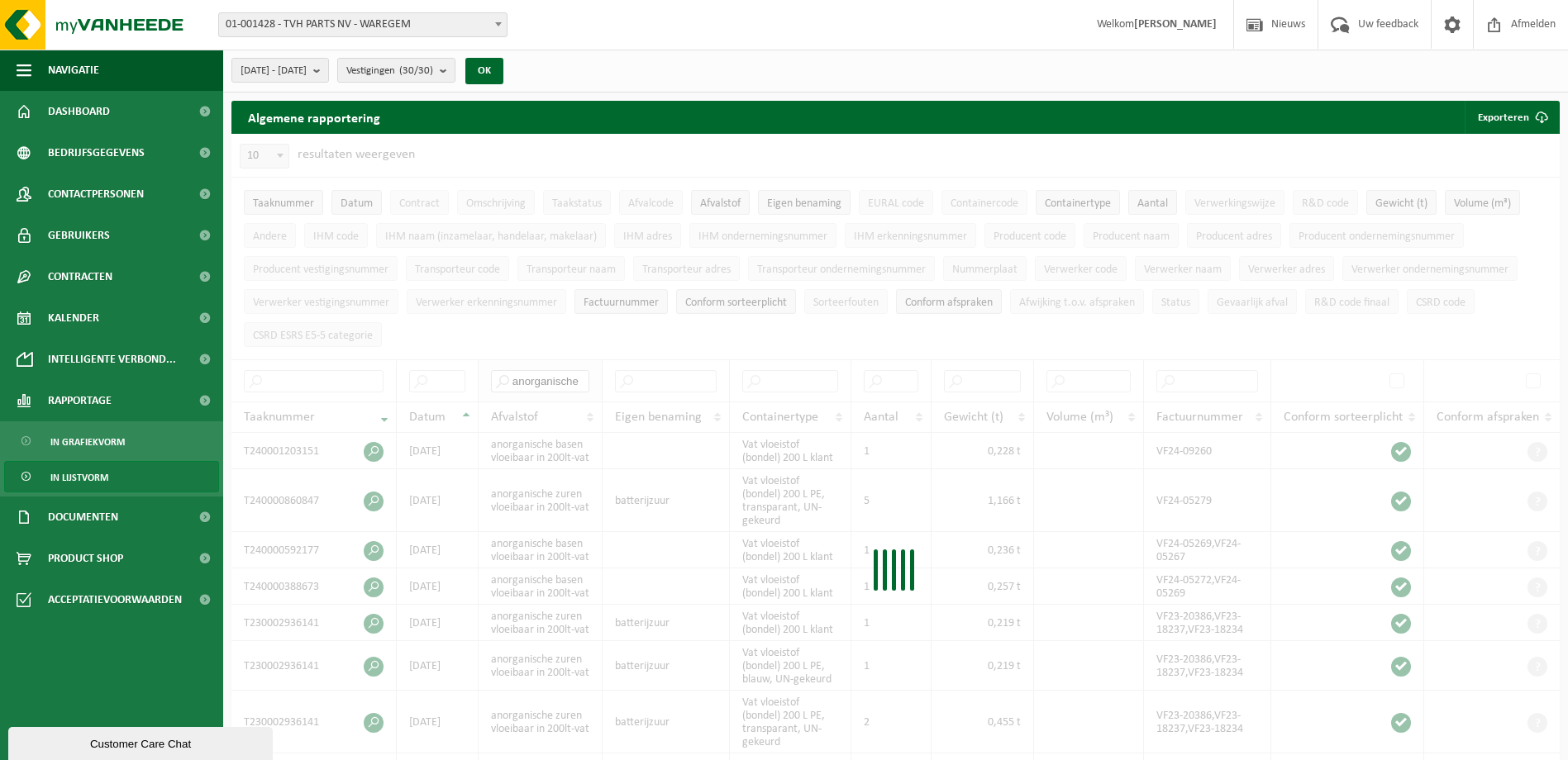 type on "anorganische" 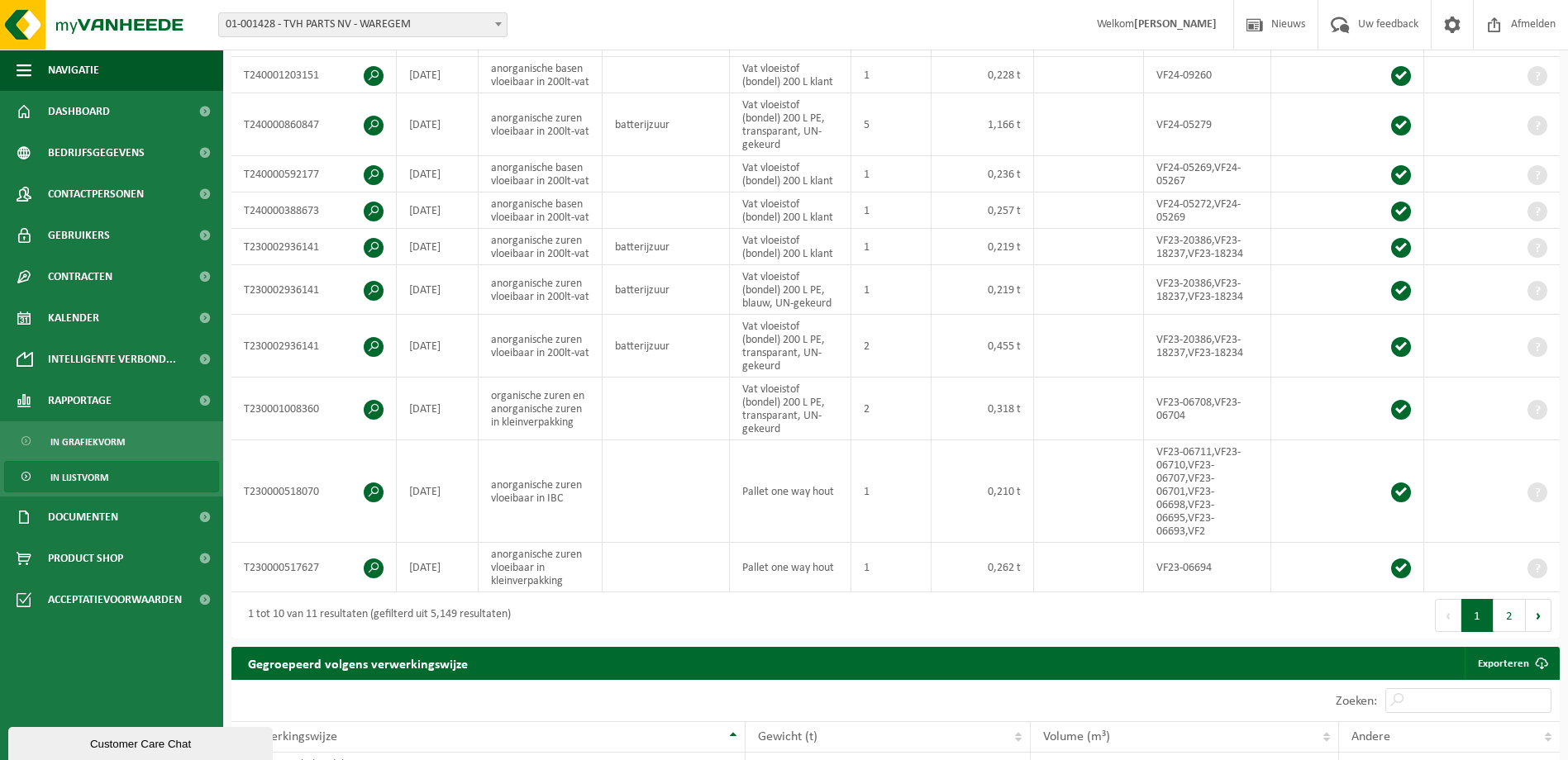 scroll, scrollTop: 413, scrollLeft: 0, axis: vertical 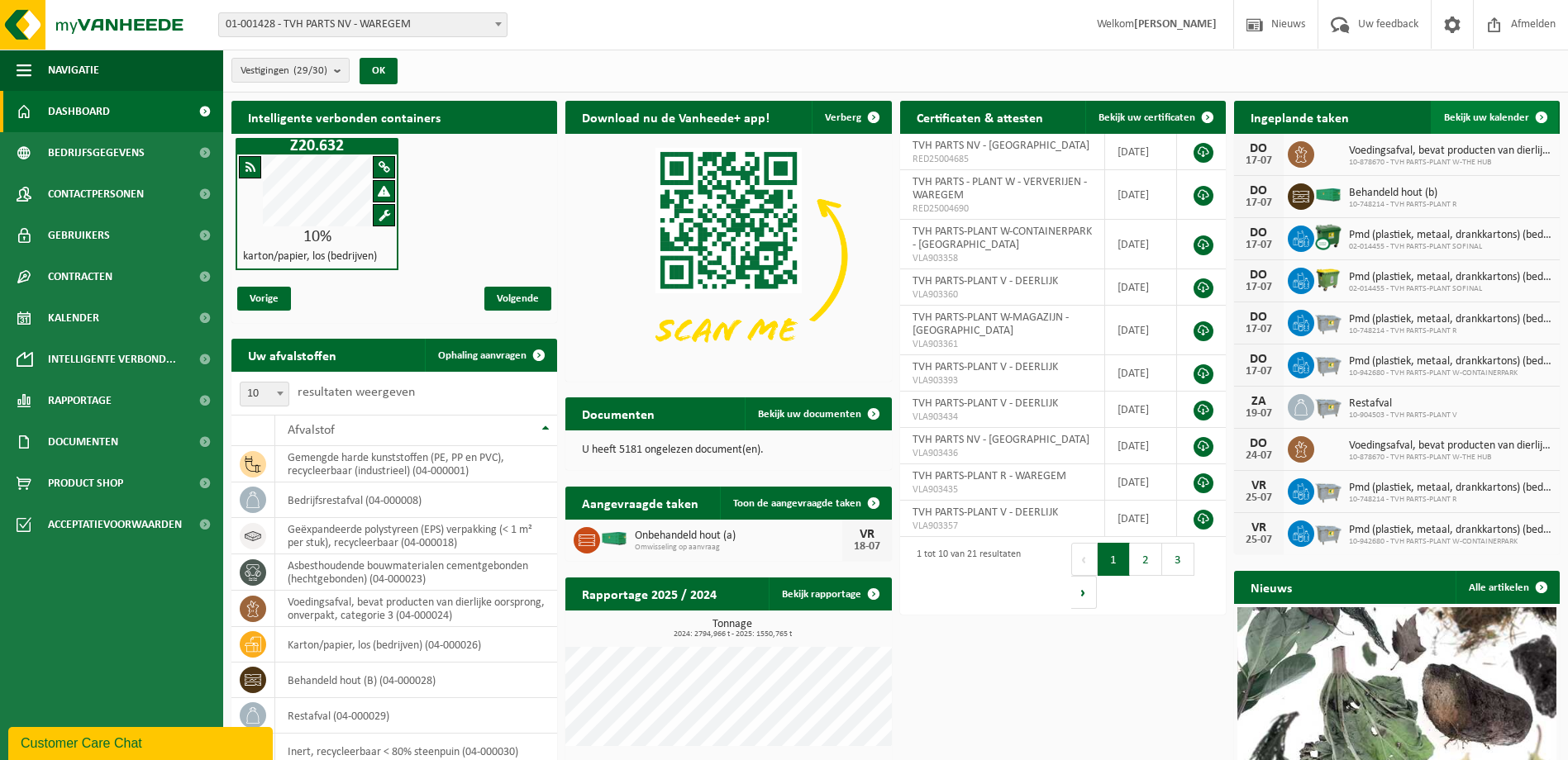 click at bounding box center [1542, 117] 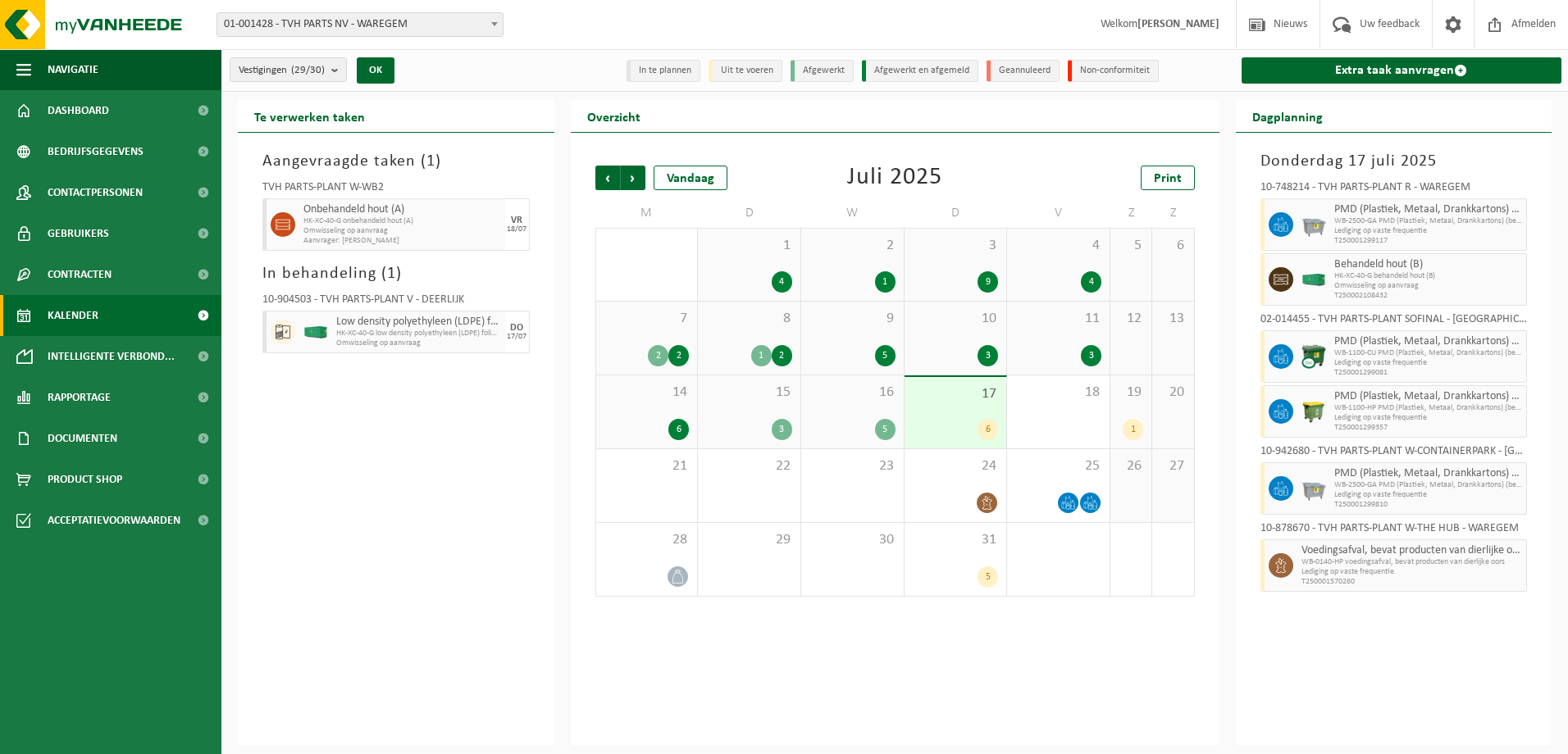 scroll, scrollTop: 0, scrollLeft: 0, axis: both 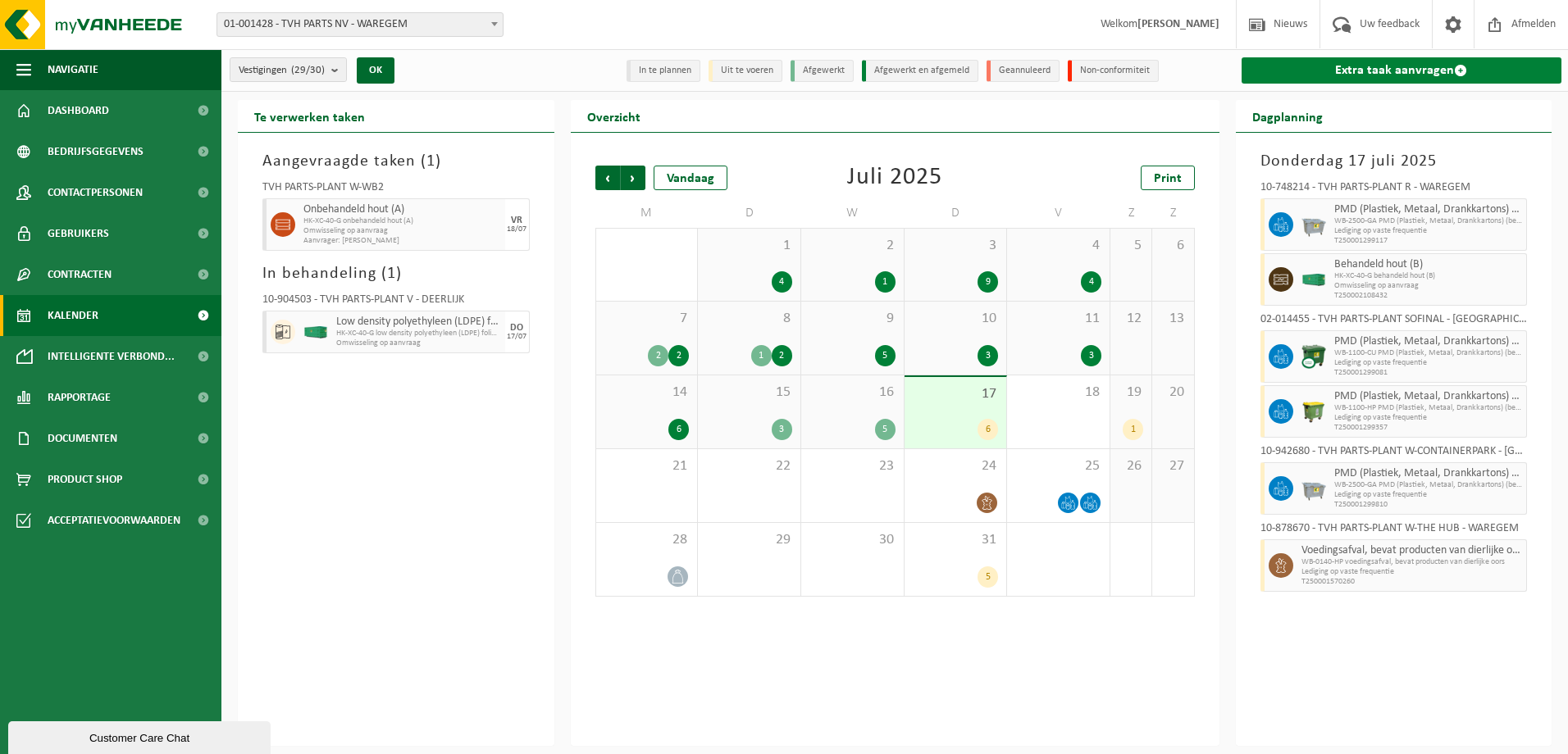 click on "Extra taak aanvragen" at bounding box center (1402, 70) 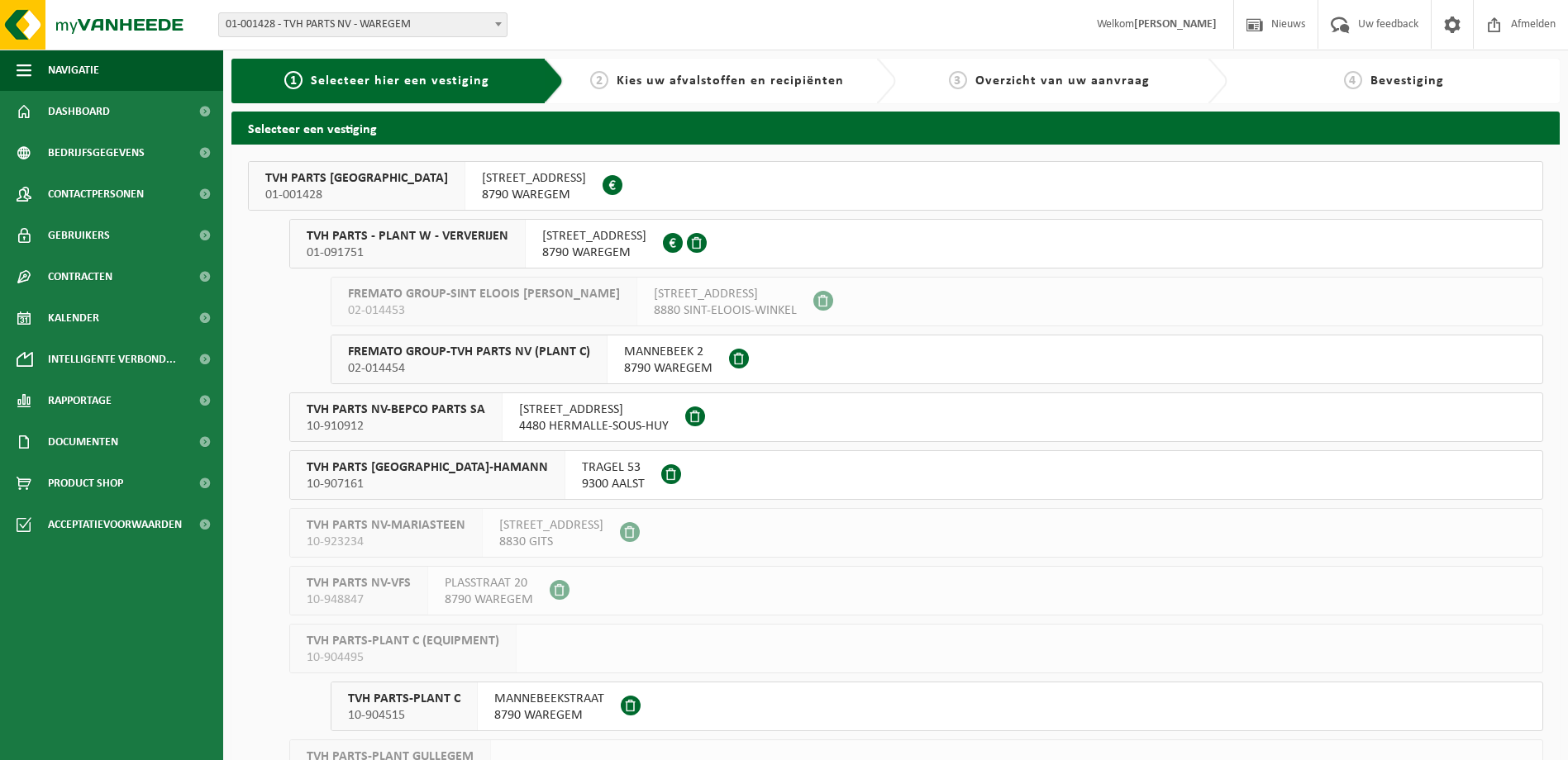 scroll, scrollTop: 0, scrollLeft: 0, axis: both 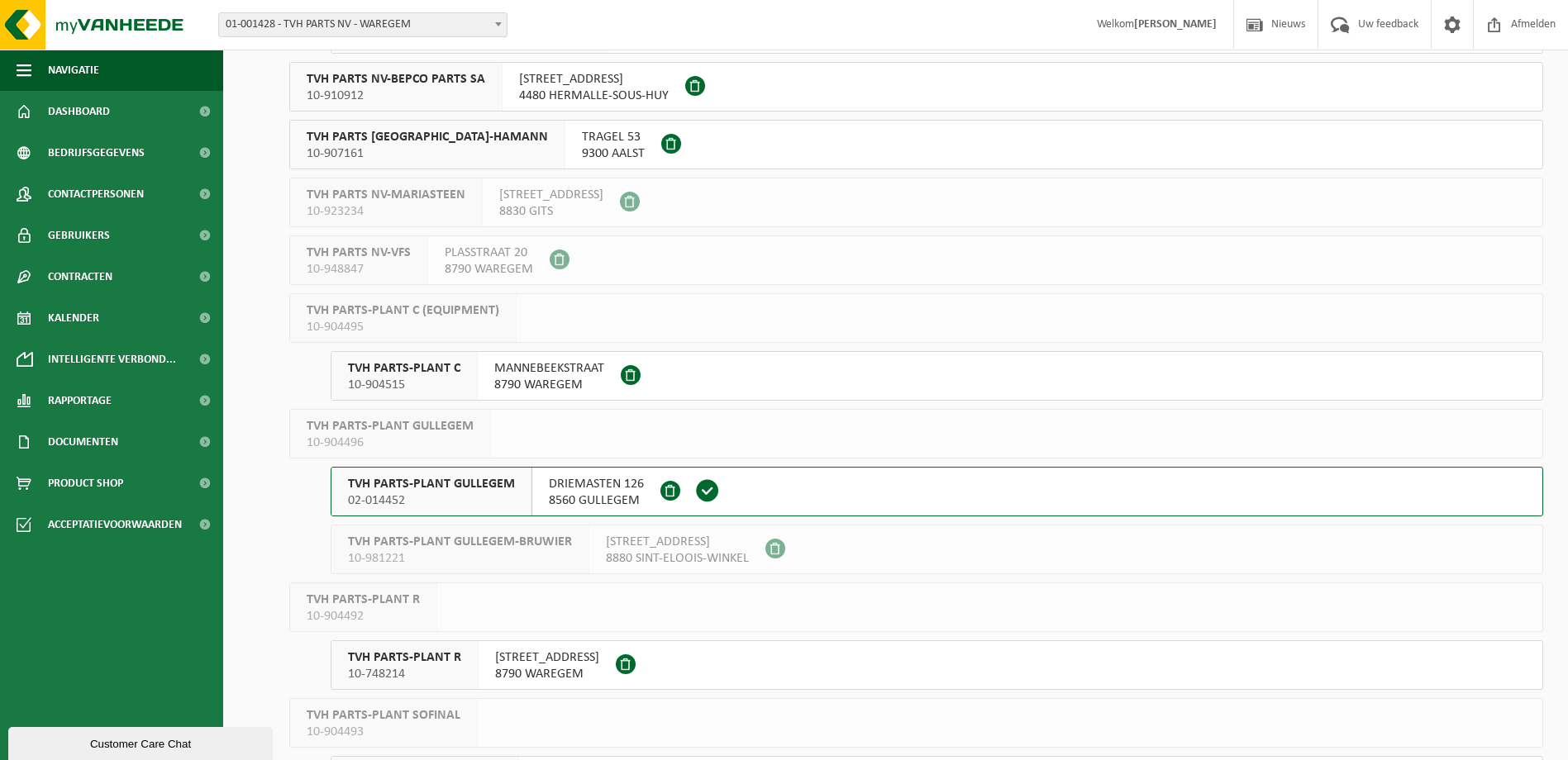 click on "TVH PARTS-PLANT GULLEGEM" at bounding box center [431, 484] 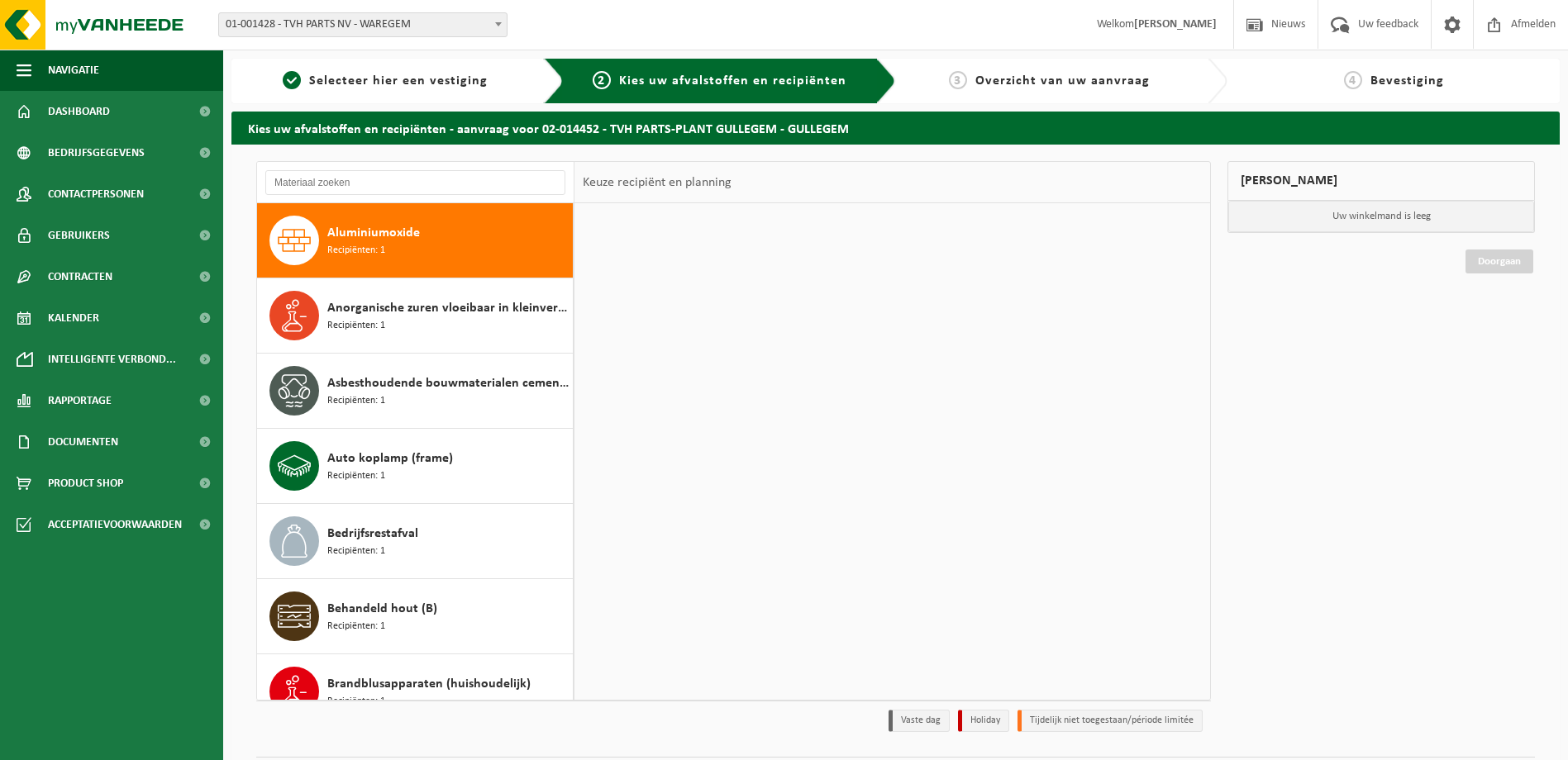 scroll, scrollTop: 0, scrollLeft: 0, axis: both 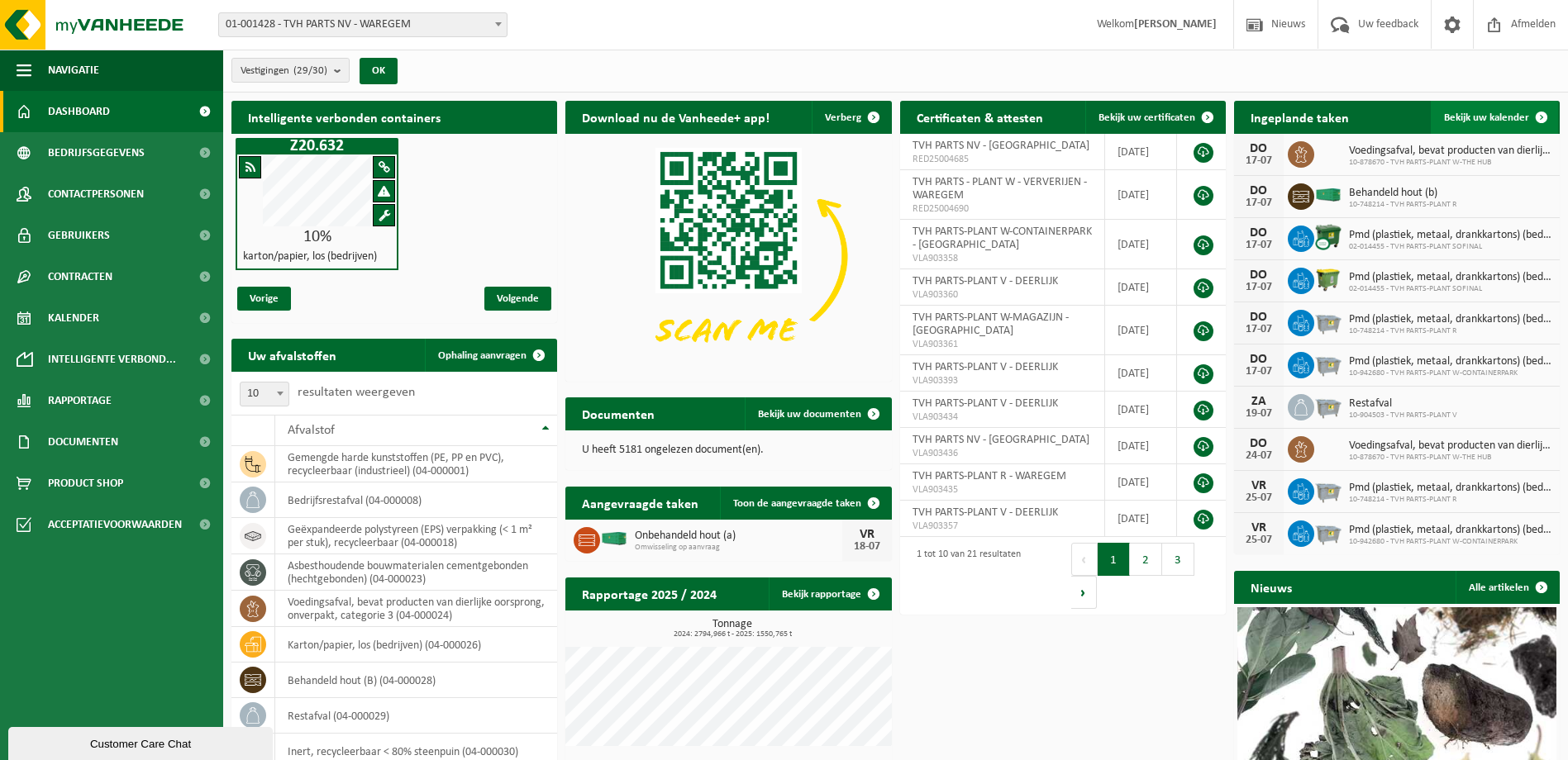 click at bounding box center (1542, 117) 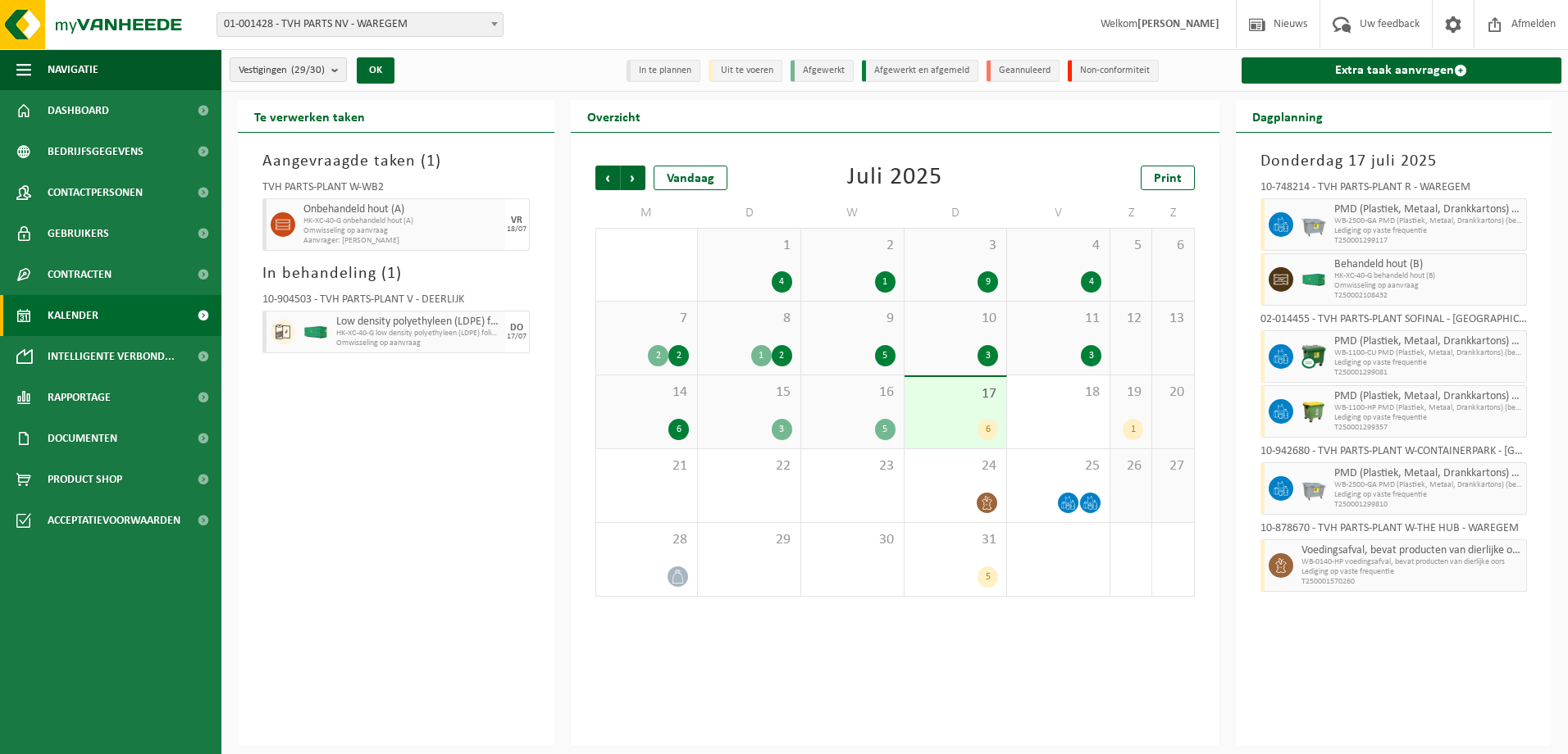 scroll, scrollTop: 0, scrollLeft: 0, axis: both 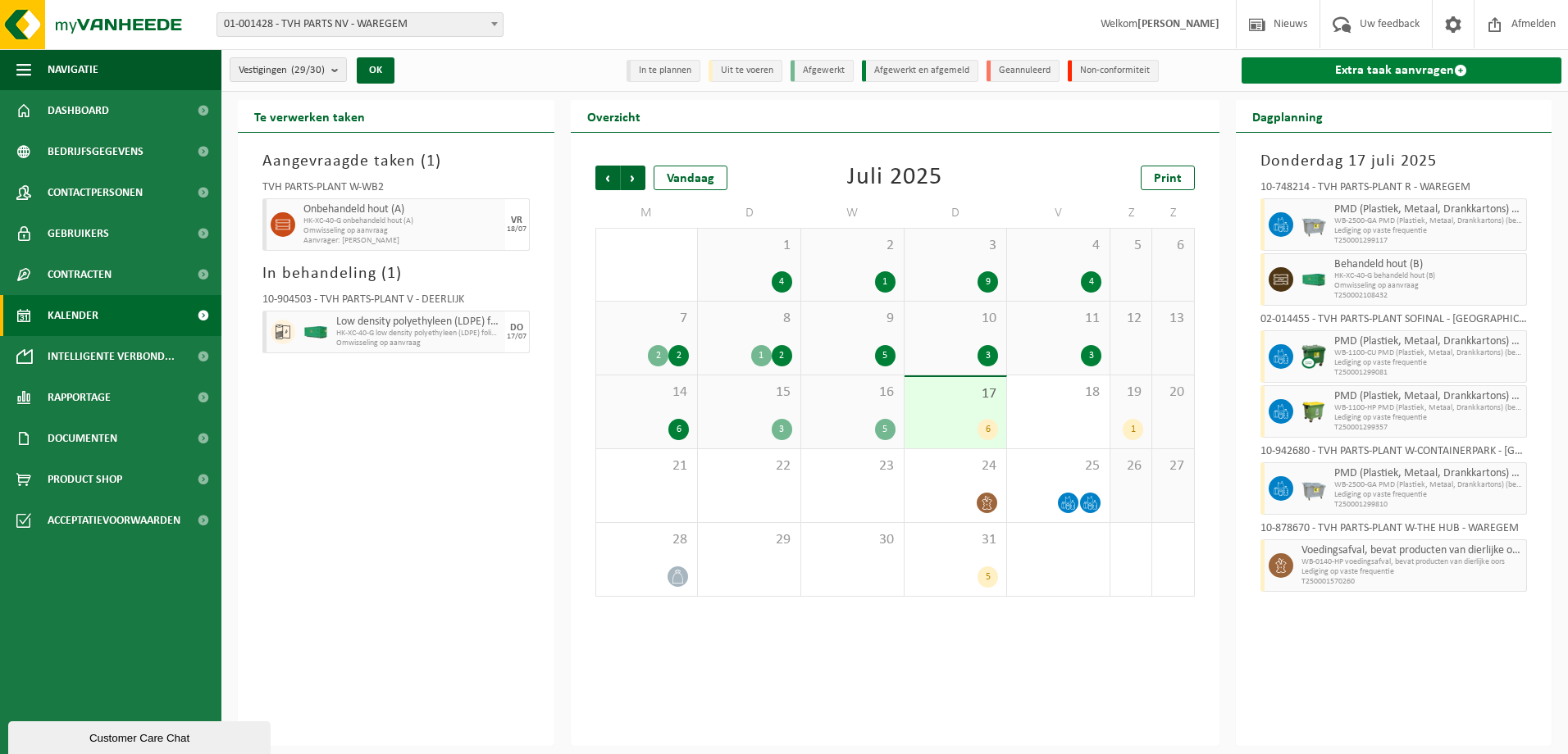 click at bounding box center (1461, 70) 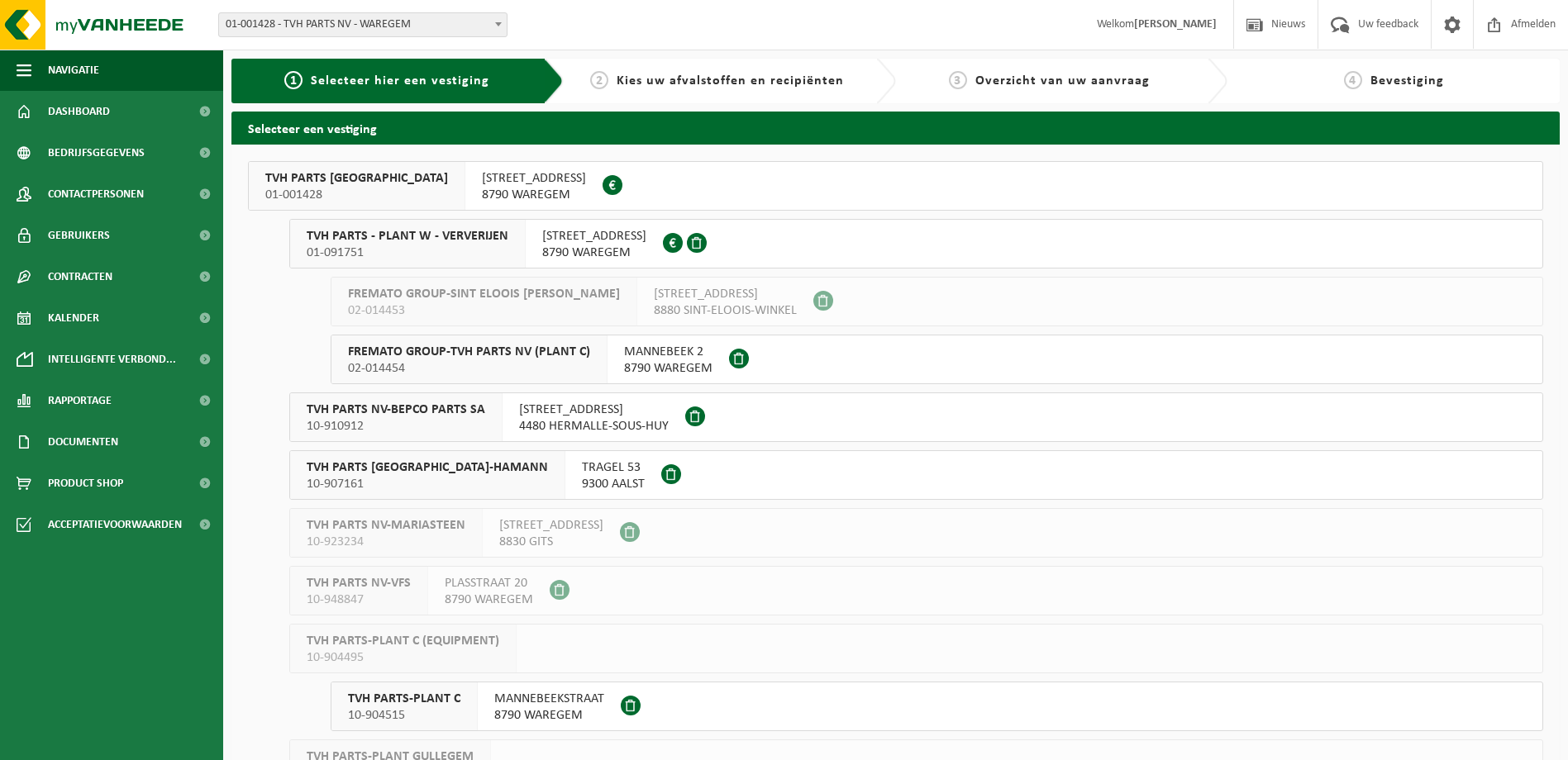 scroll, scrollTop: 0, scrollLeft: 0, axis: both 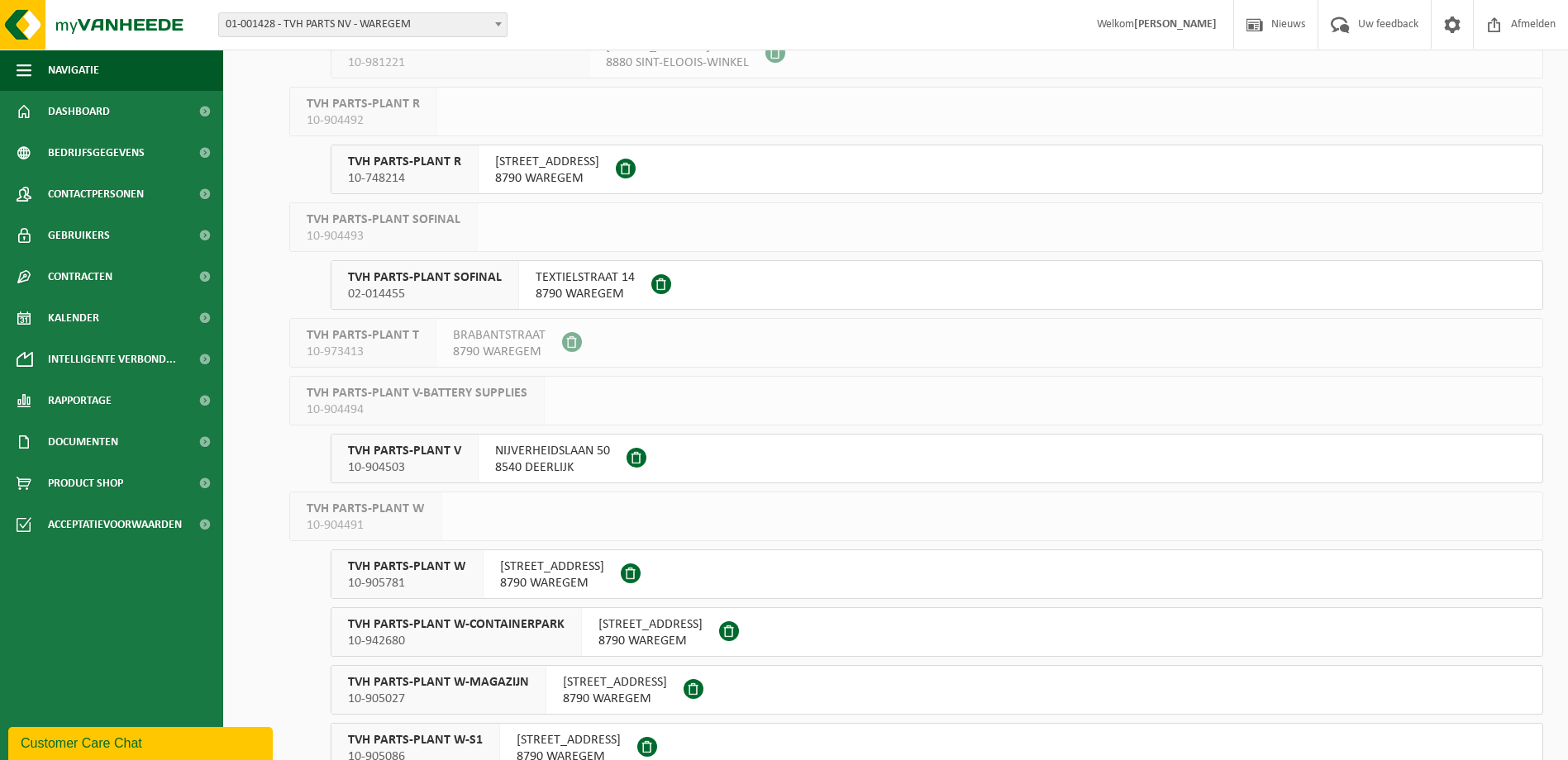 click on "TVH PARTS-PLANT V" at bounding box center [404, 451] 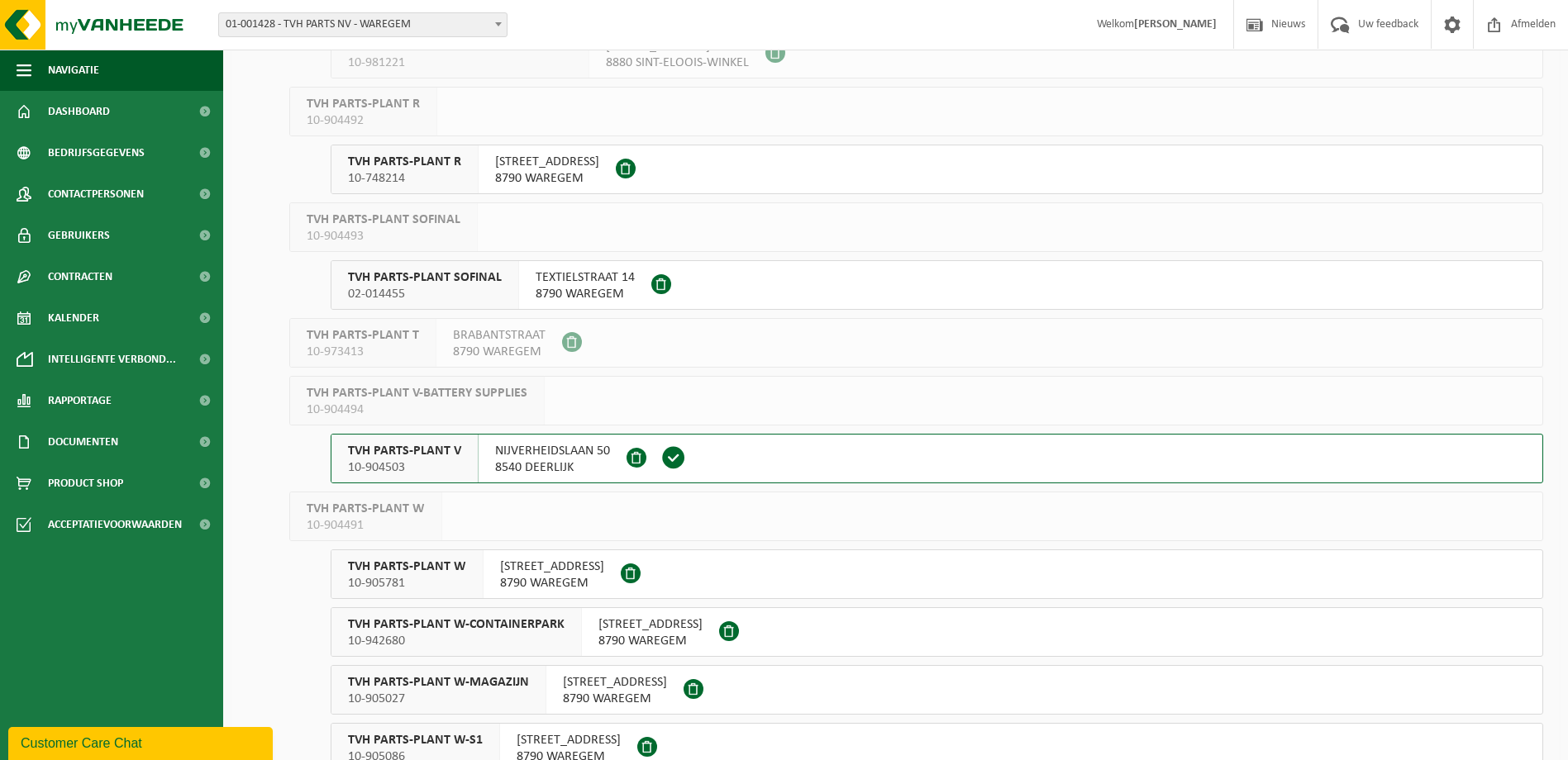 click on "TVH PARTS-PLANT V" at bounding box center [404, 451] 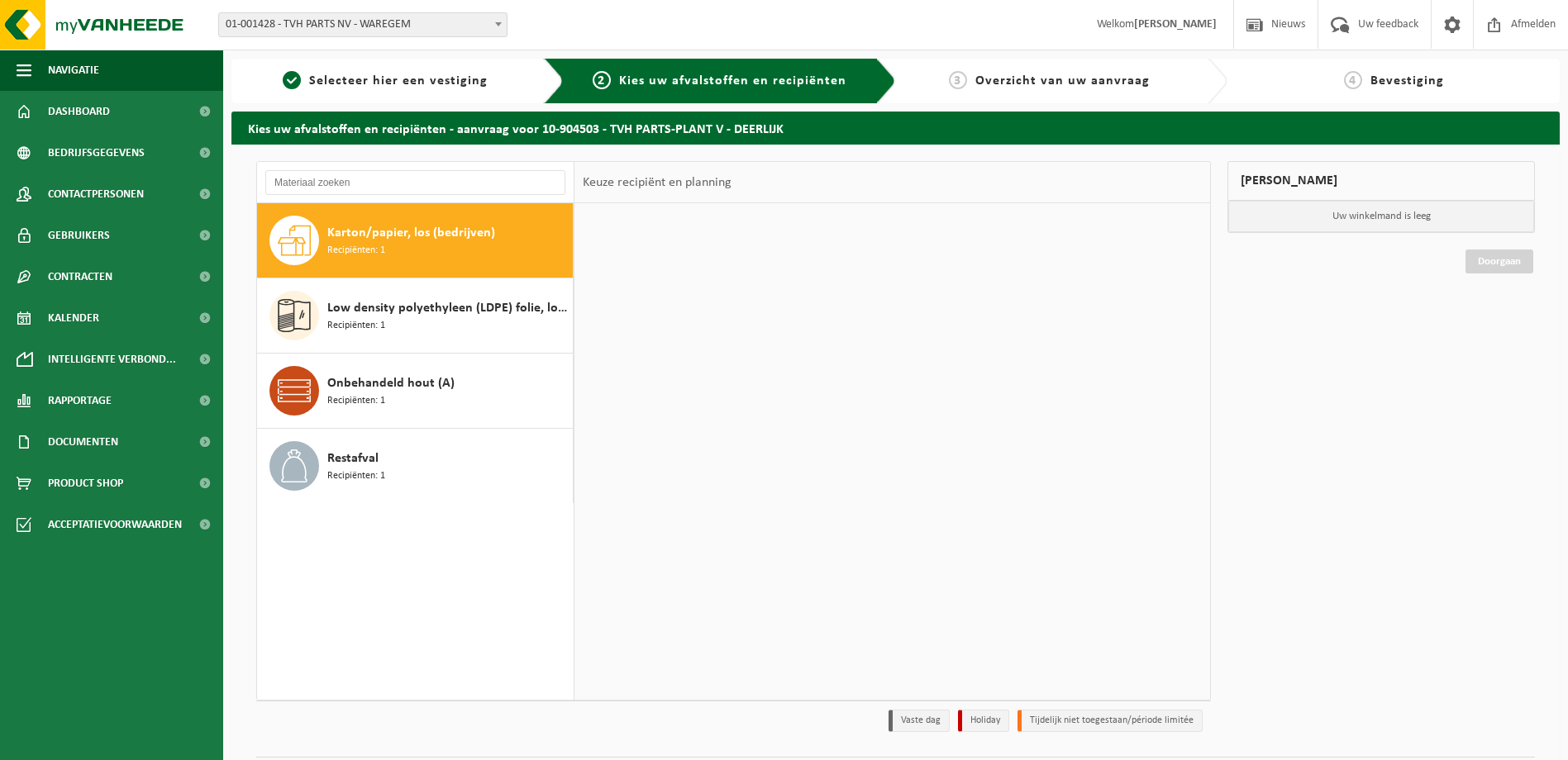scroll, scrollTop: 0, scrollLeft: 0, axis: both 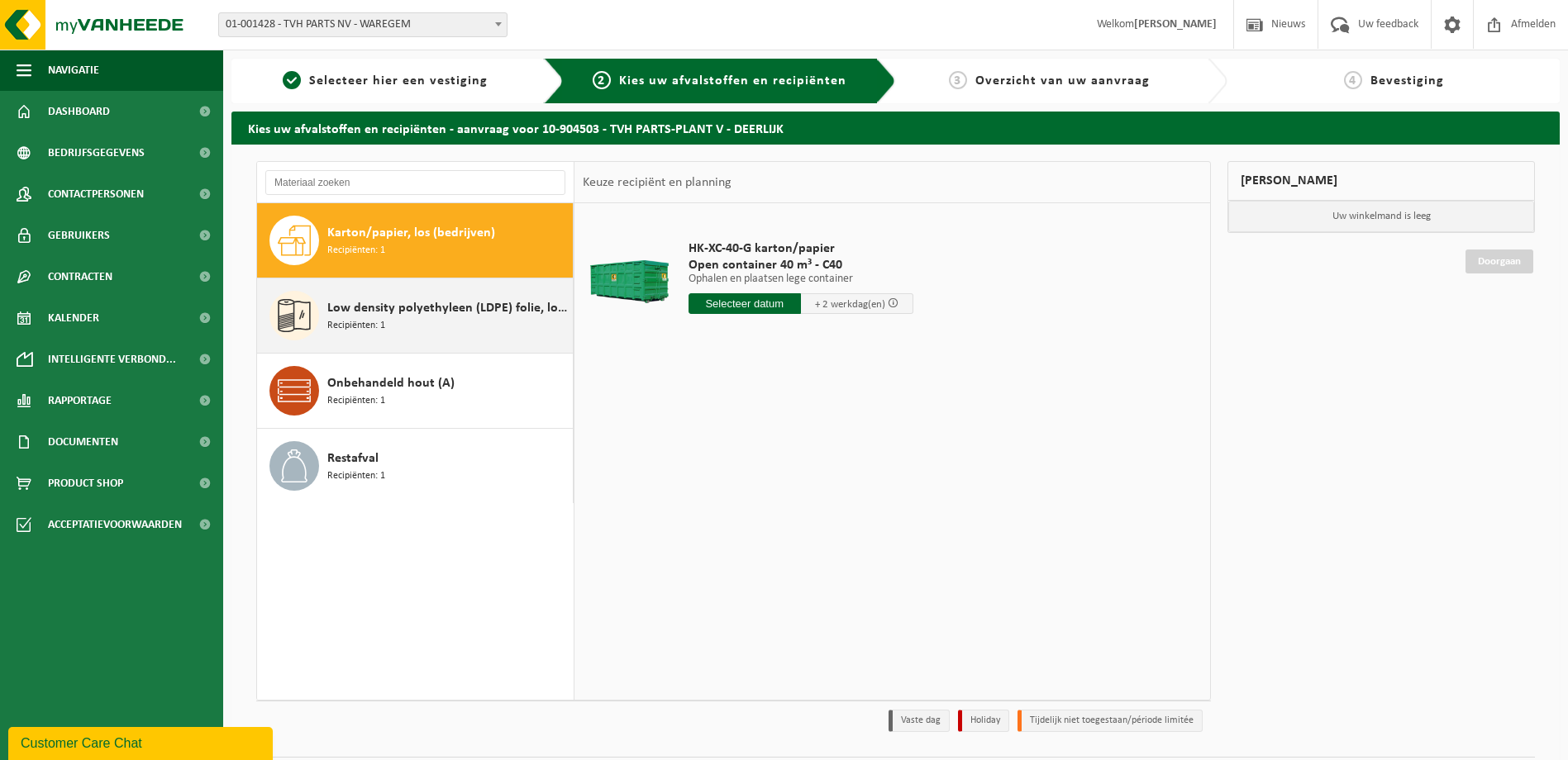 click on "Low density polyethyleen (LDPE) folie, los, naturel" at bounding box center (448, 308) 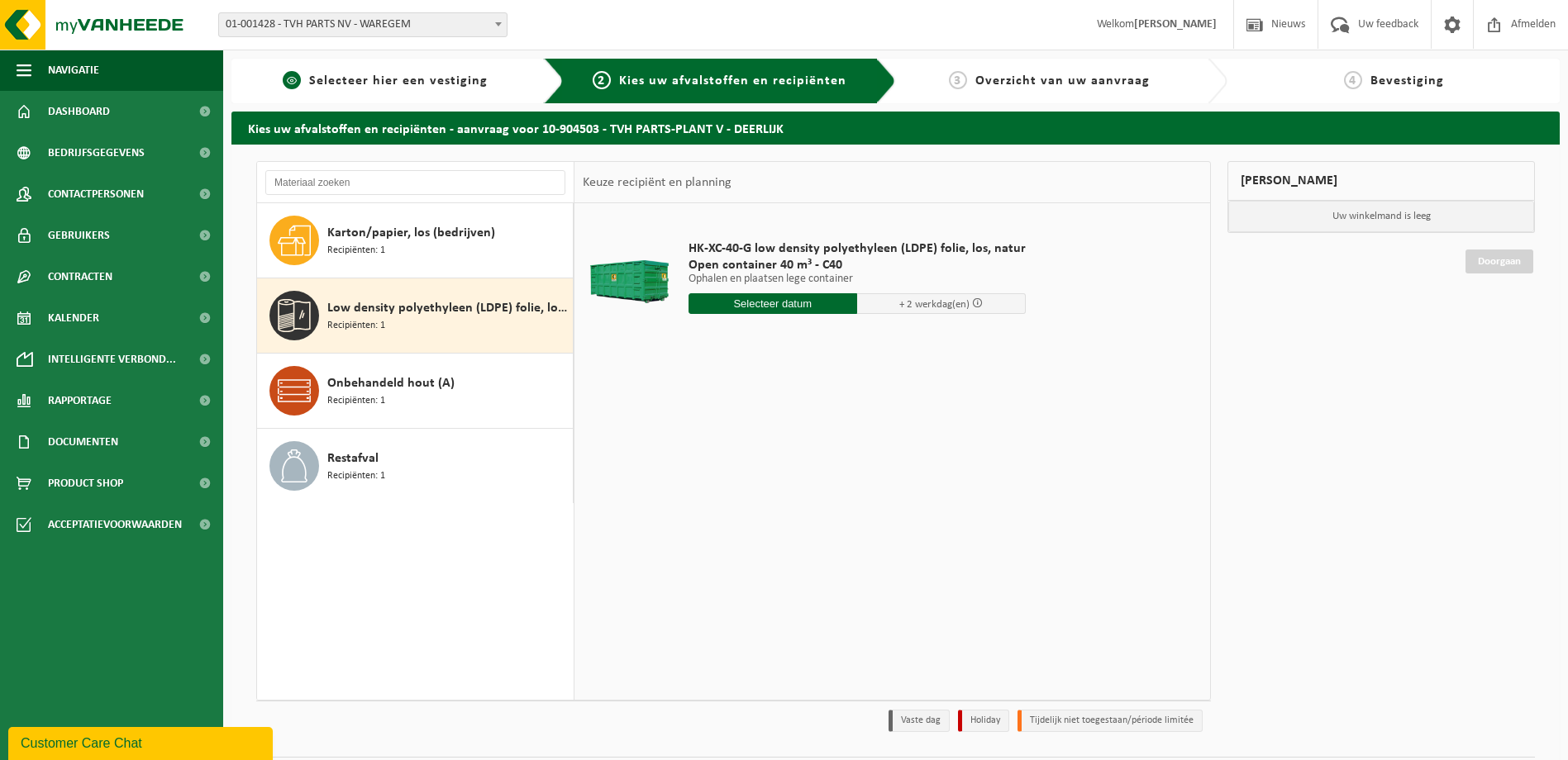 click on "1 Selecteer hier een vestiging" at bounding box center (385, 81) 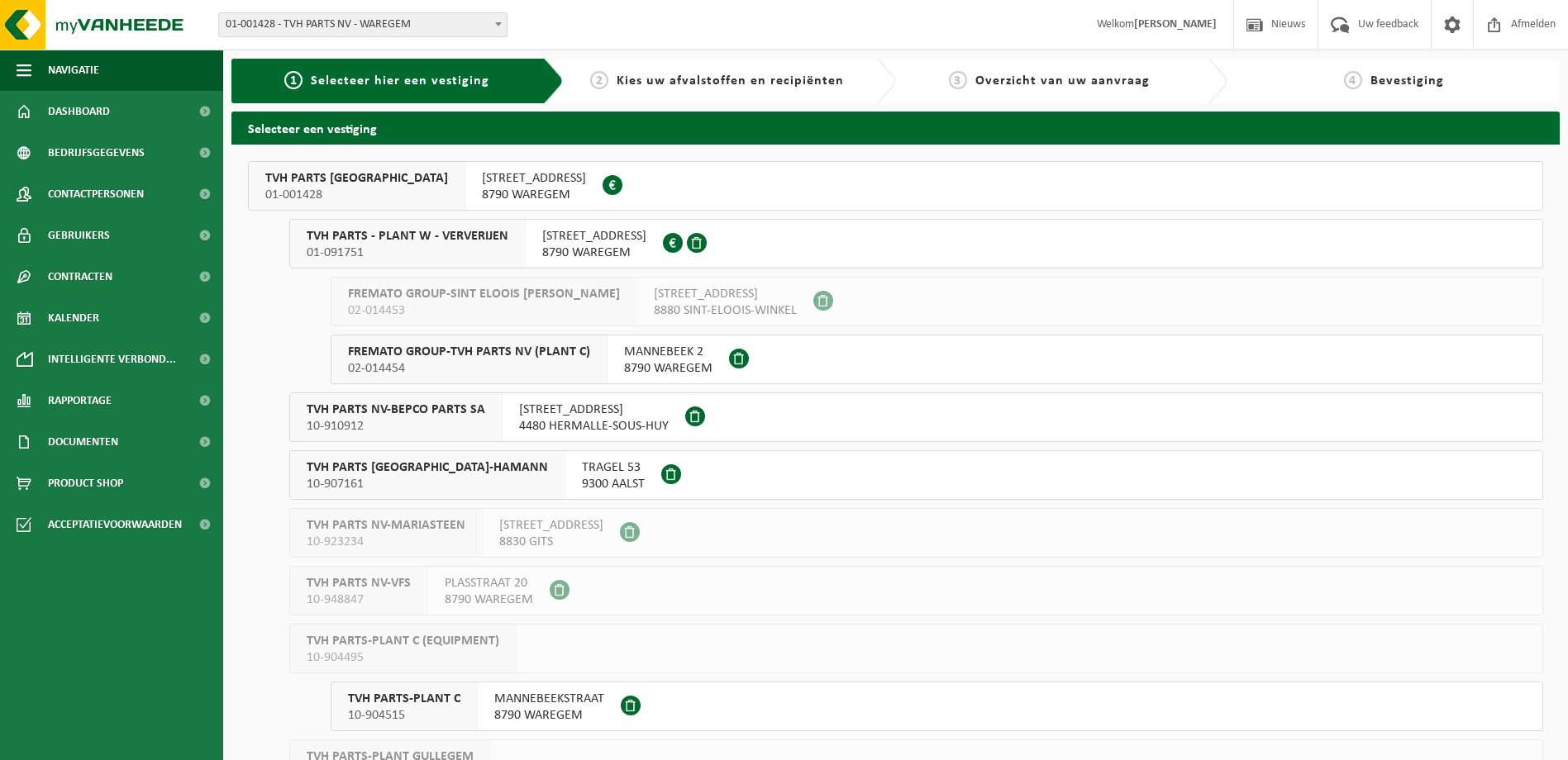 scroll, scrollTop: 0, scrollLeft: 0, axis: both 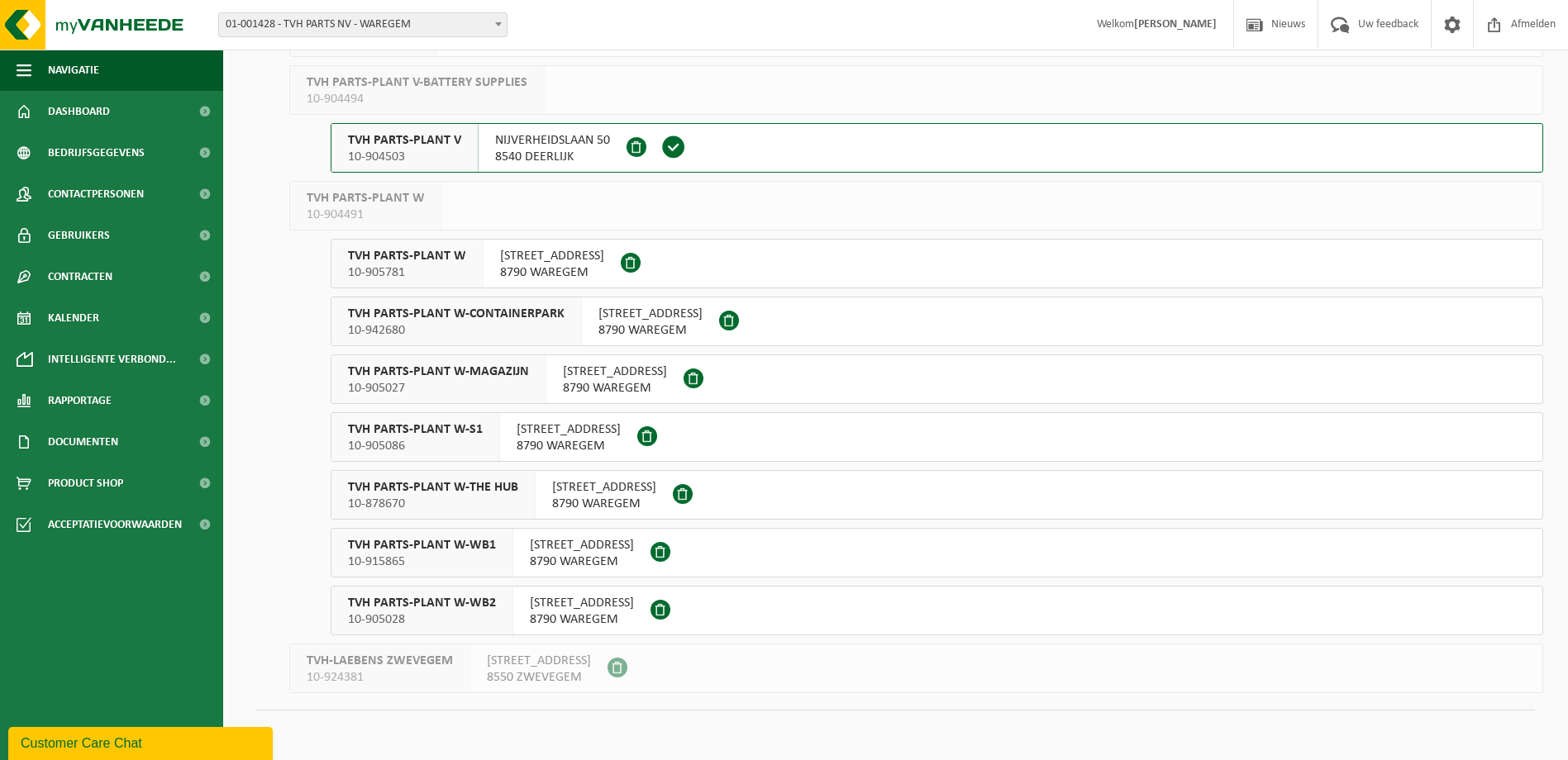 click on "10-905028" at bounding box center (422, 620) 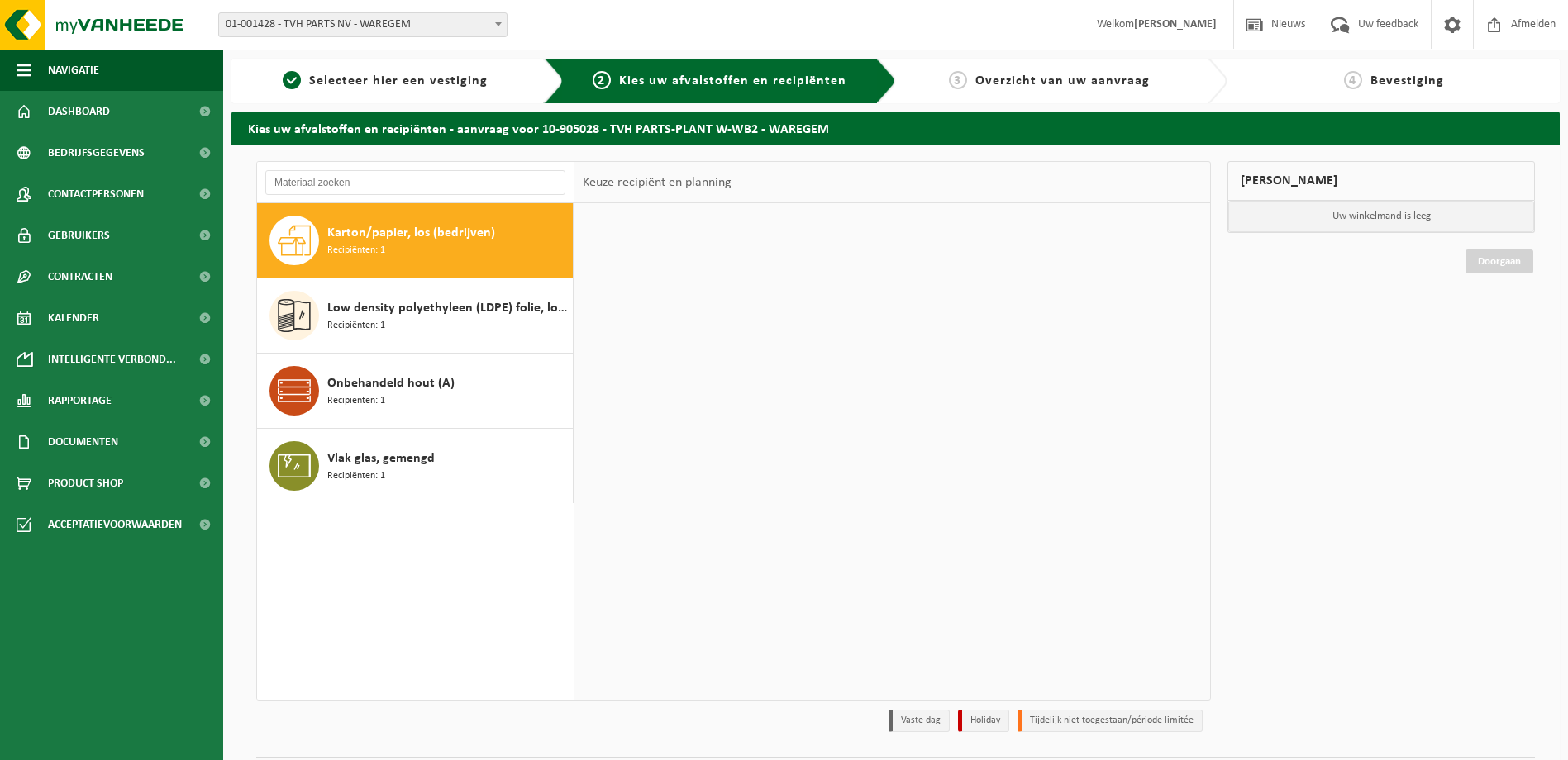 scroll, scrollTop: 0, scrollLeft: 0, axis: both 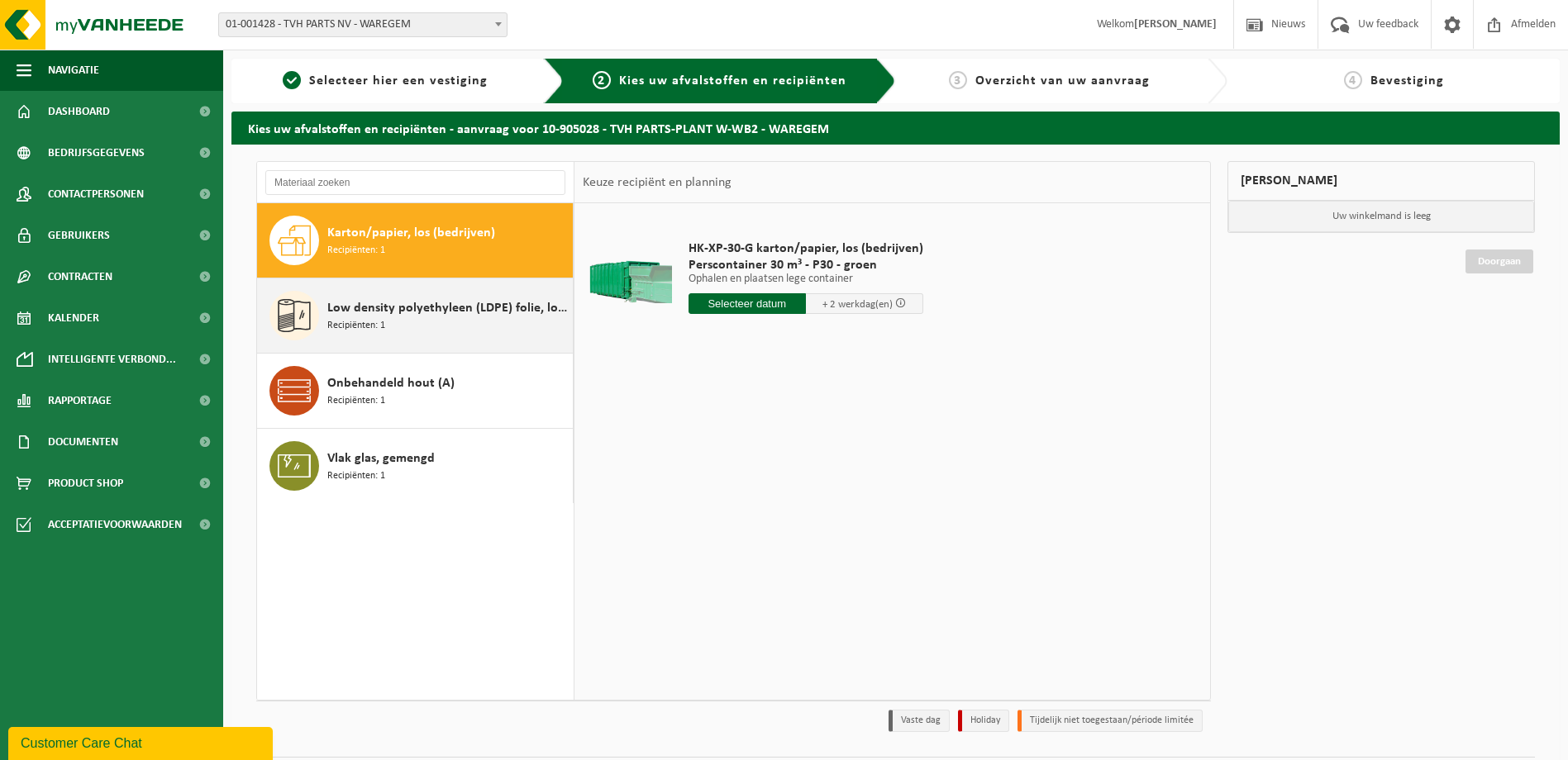 click on "Low density polyethyleen (LDPE) folie, los, naturel/gekleurd (80/20)   Recipiënten: 1" at bounding box center [448, 316] 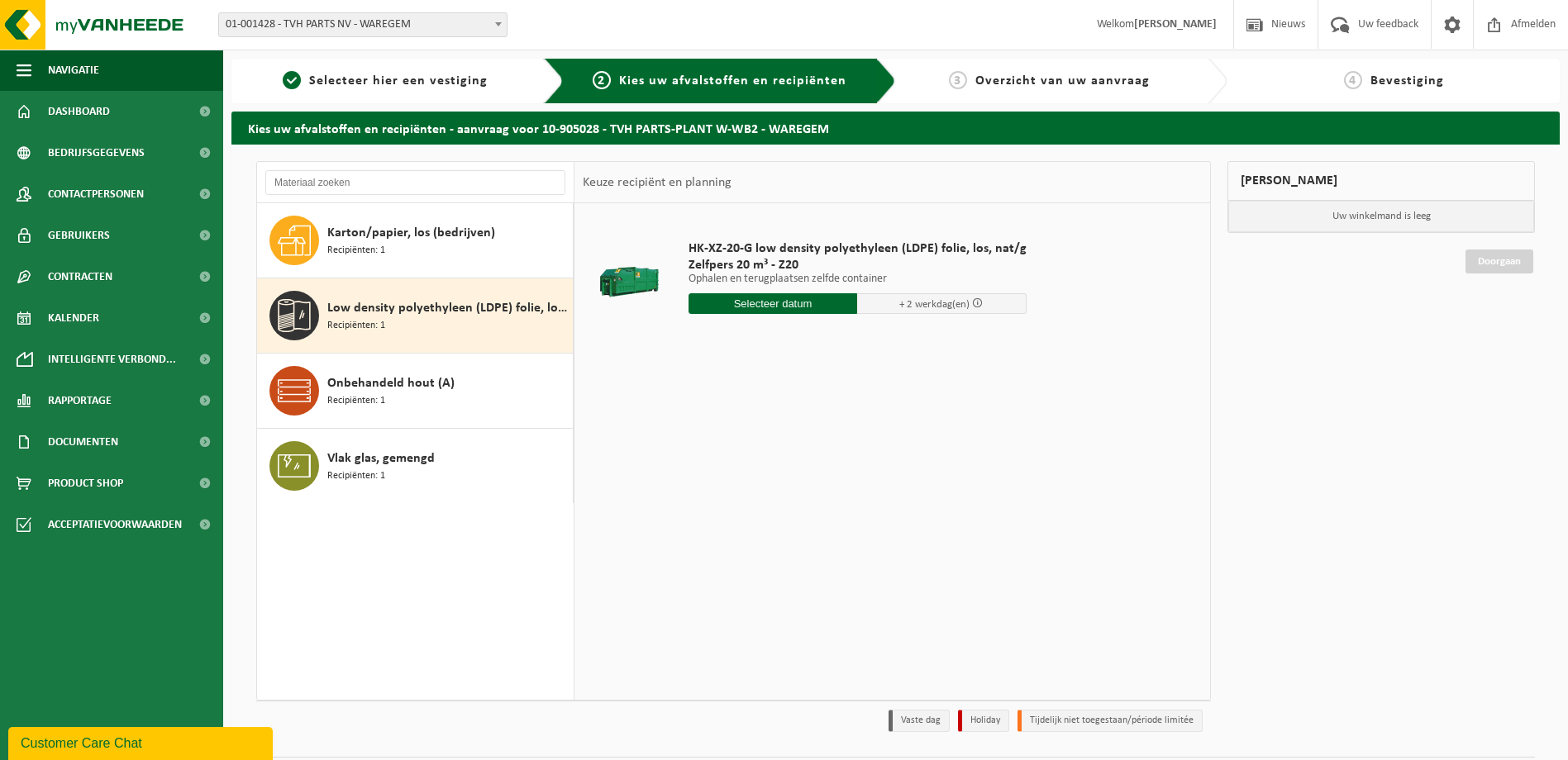 click on "HK-XZ-20-G low density polyethyleen (LDPE) folie, los, nat/g" at bounding box center (857, 249) 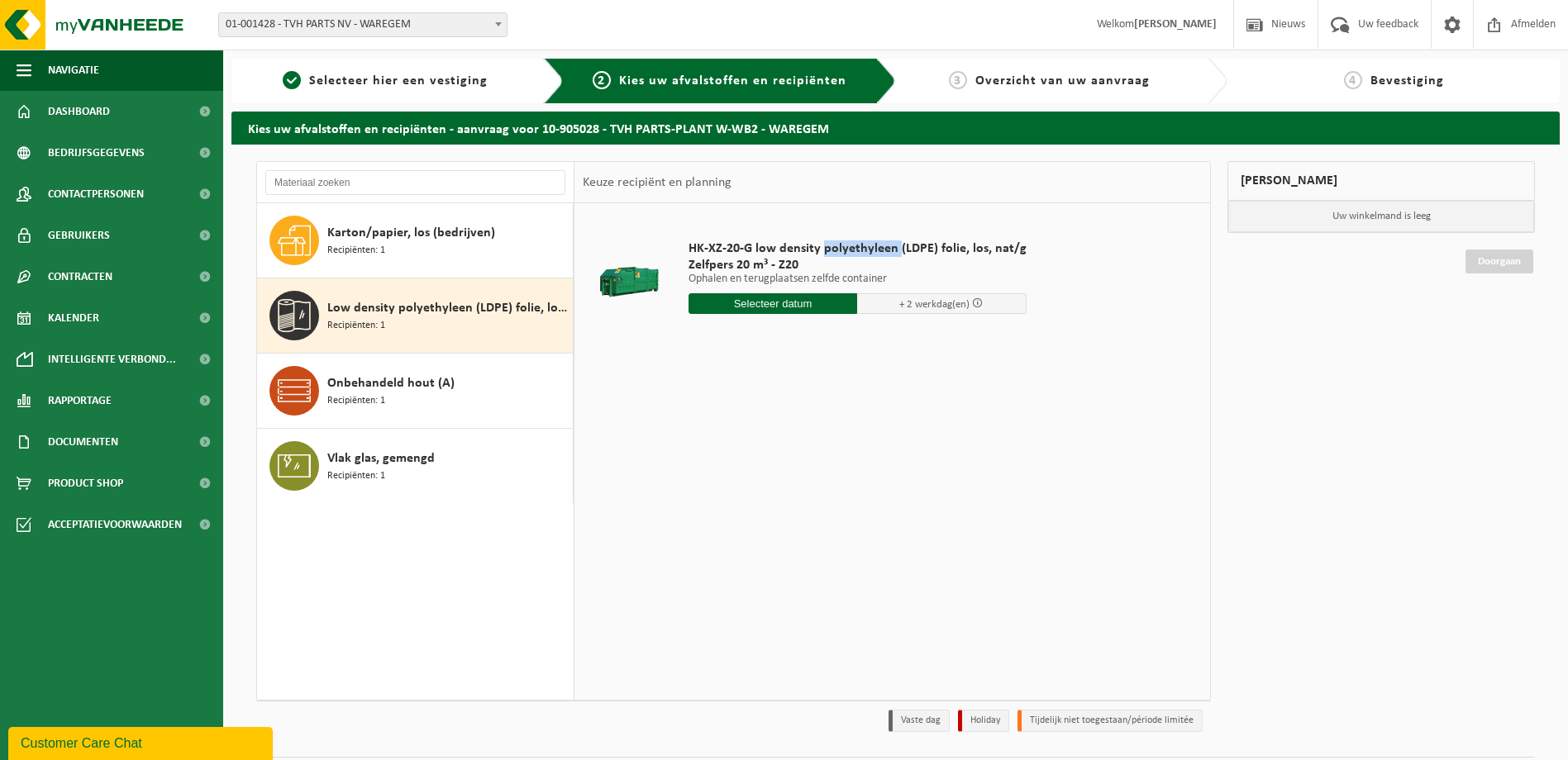 click on "HK-XZ-20-G low density polyethyleen (LDPE) folie, los, nat/g" at bounding box center [857, 249] 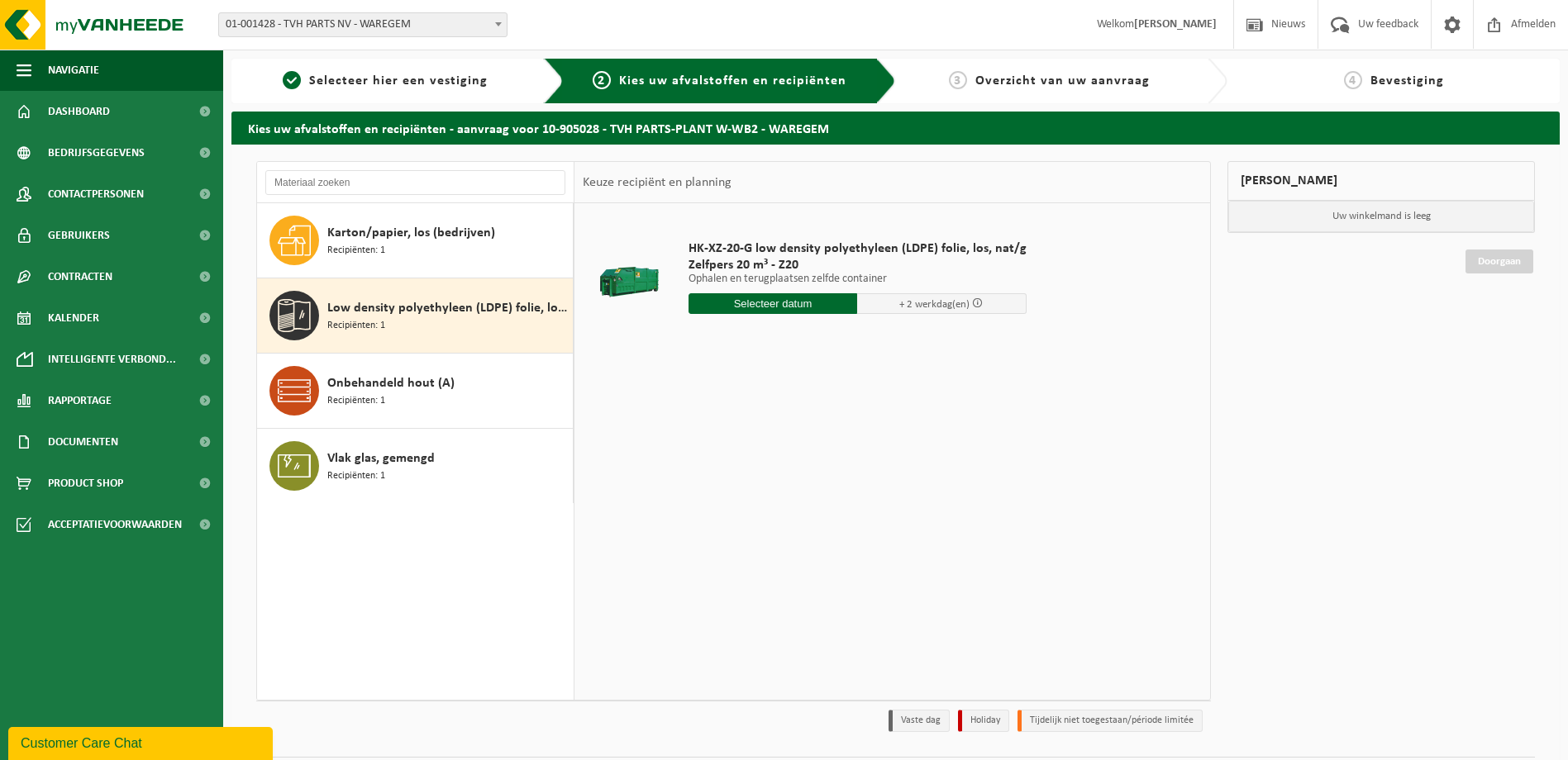 drag, startPoint x: 866, startPoint y: 245, endPoint x: 1117, endPoint y: 287, distance: 254.48969 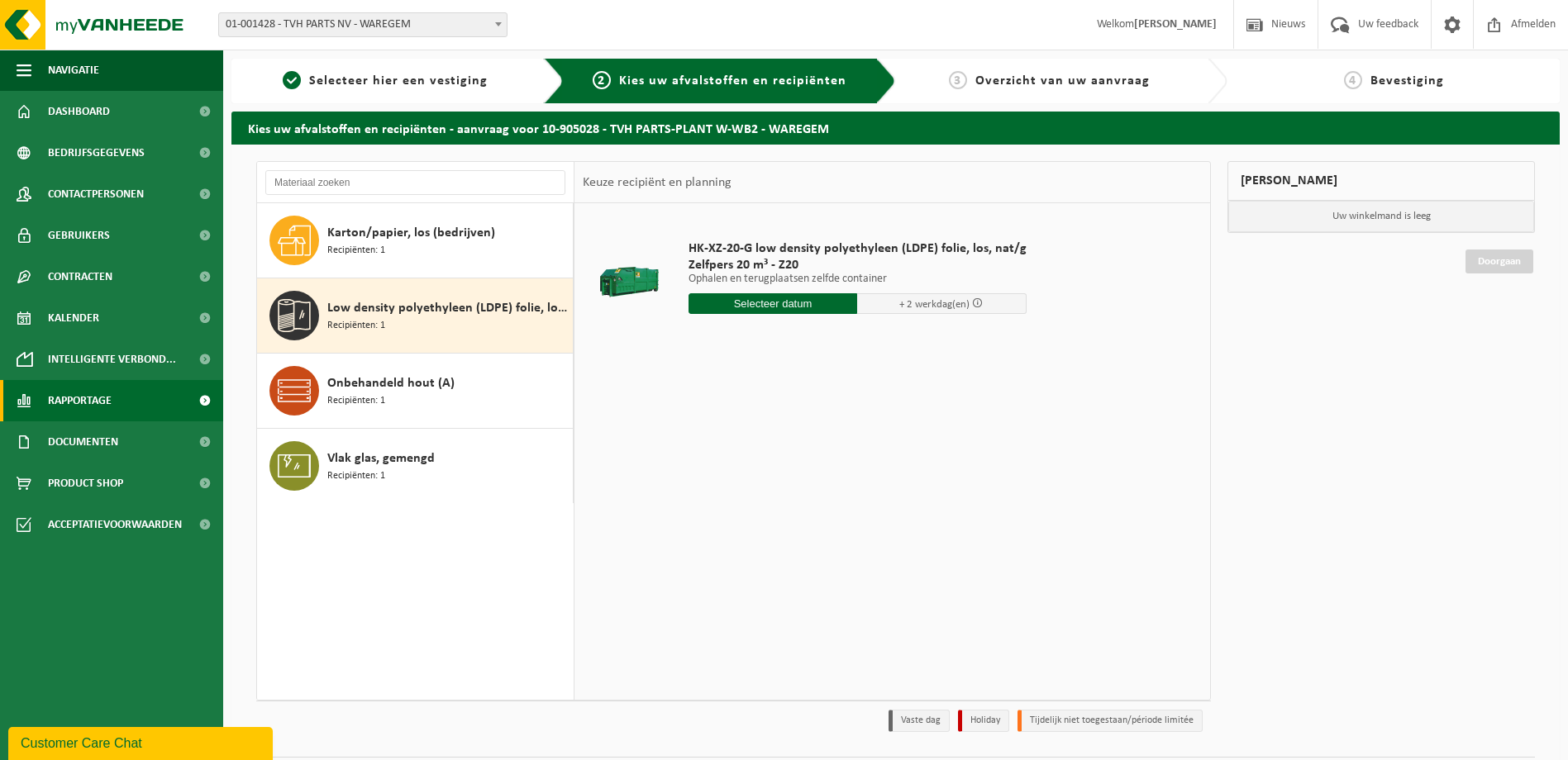 click on "Rapportage" at bounding box center [79, 401] 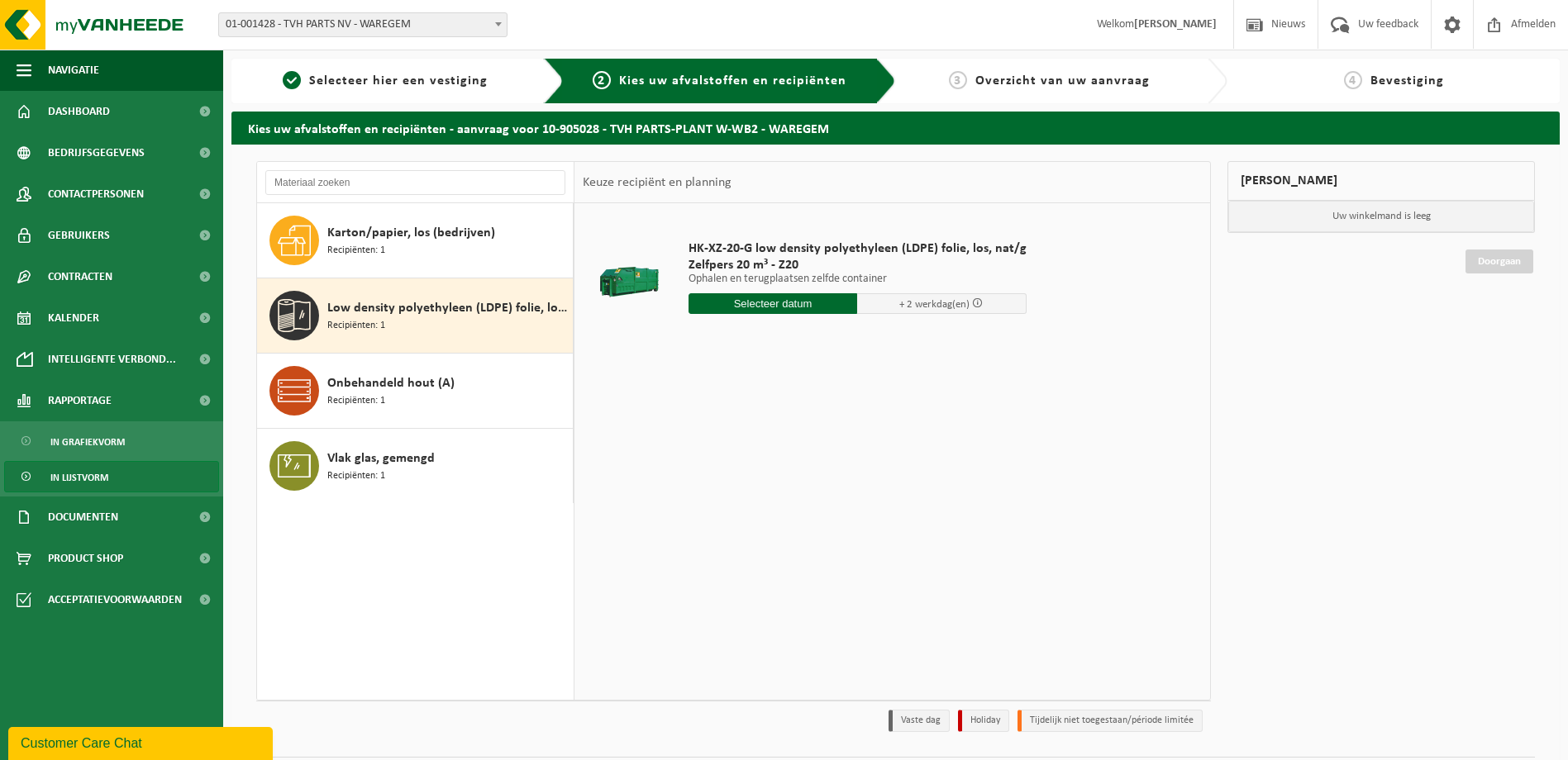 click on "In lijstvorm" at bounding box center (112, 477) 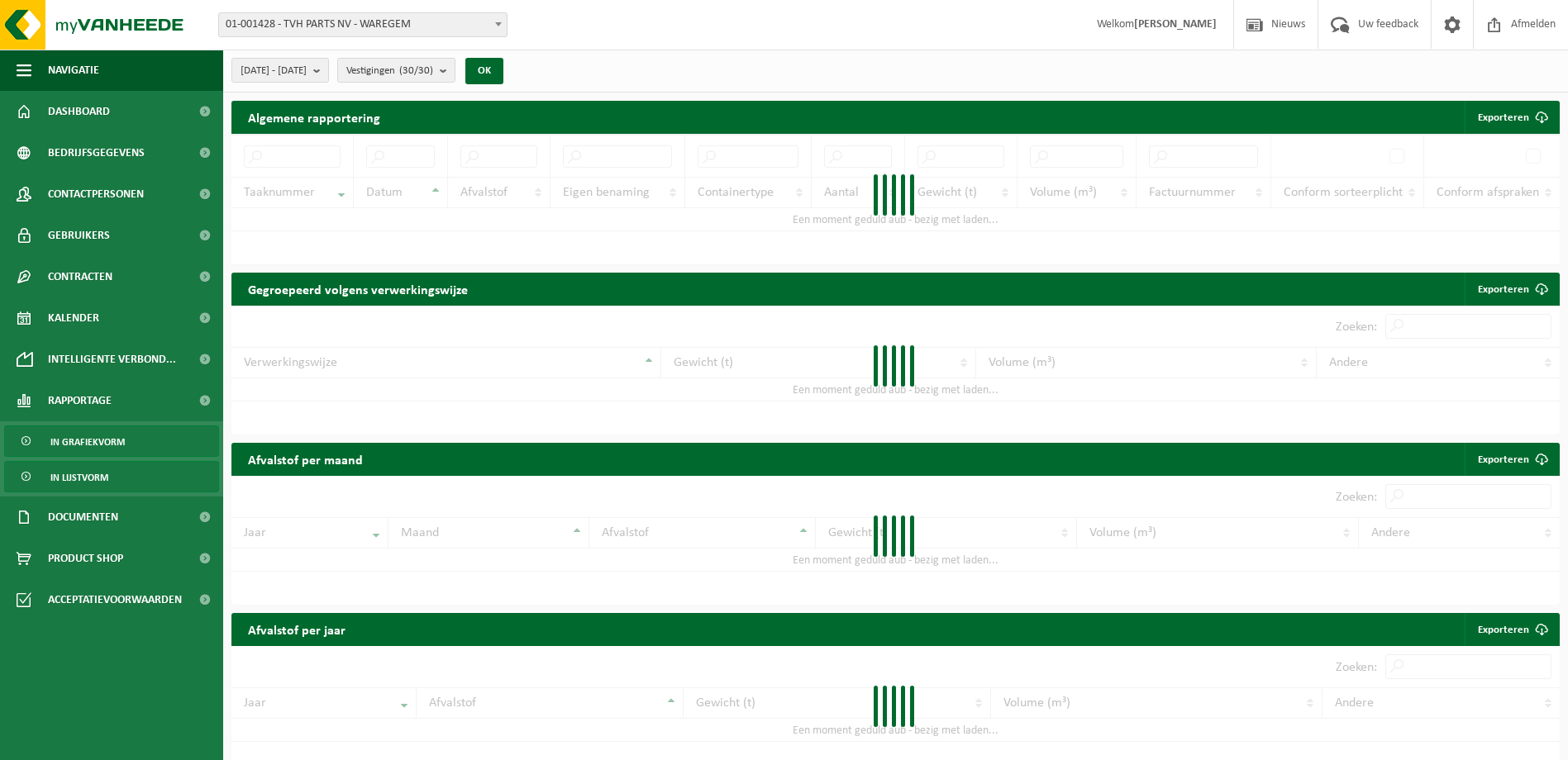 scroll, scrollTop: 0, scrollLeft: 0, axis: both 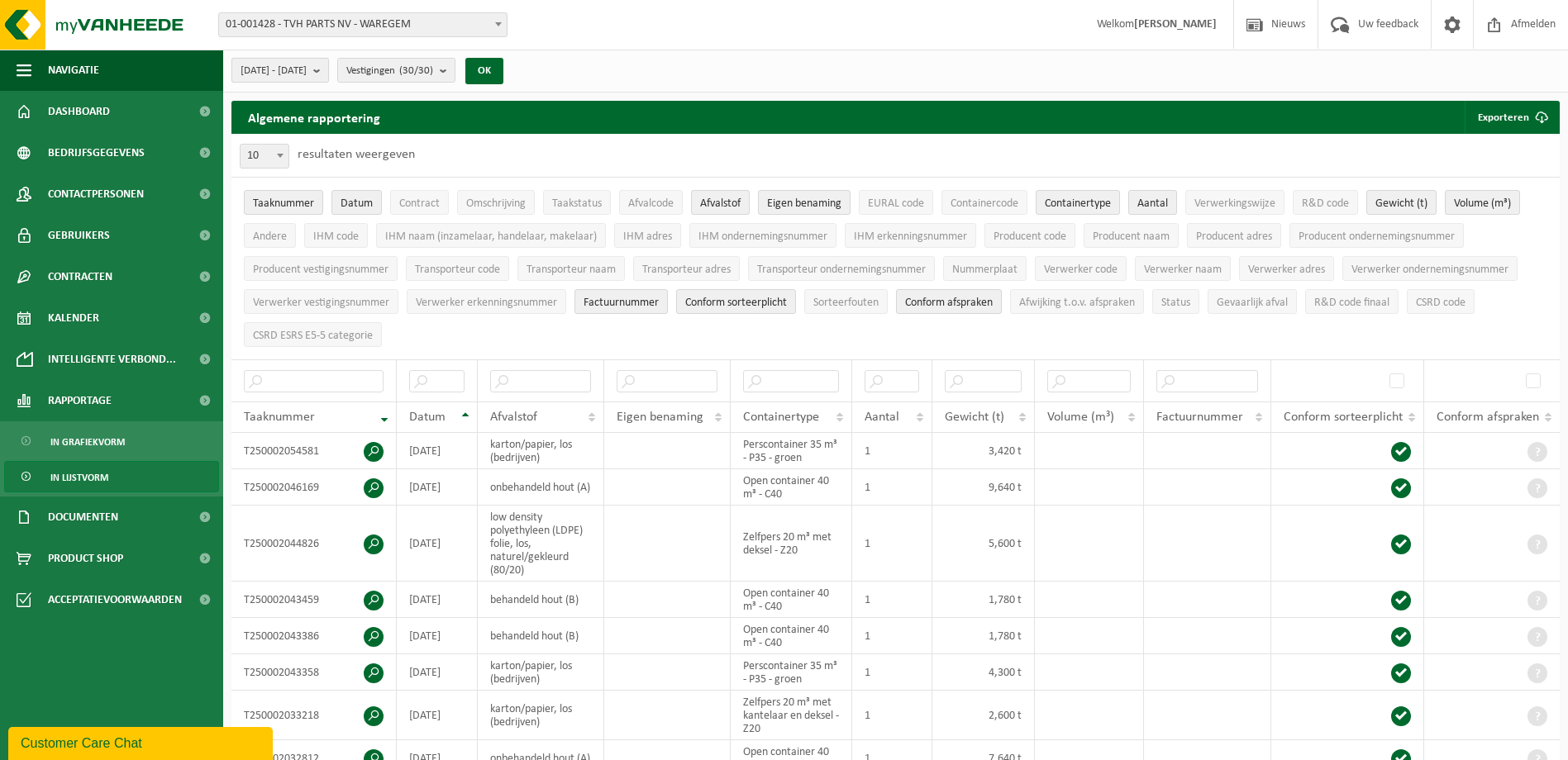 click at bounding box center [321, 70] 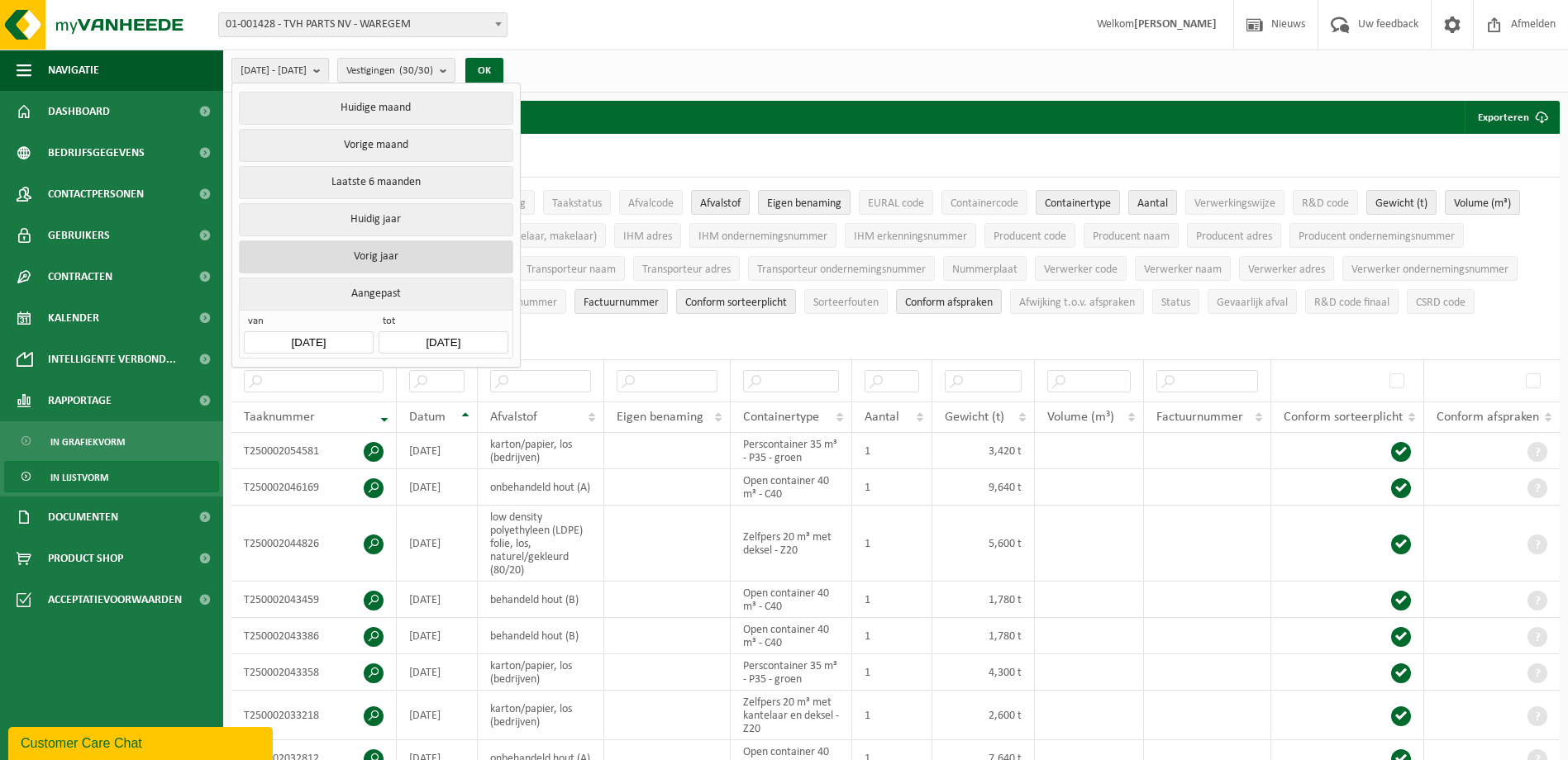 click on "Vorig jaar" at bounding box center [375, 257] 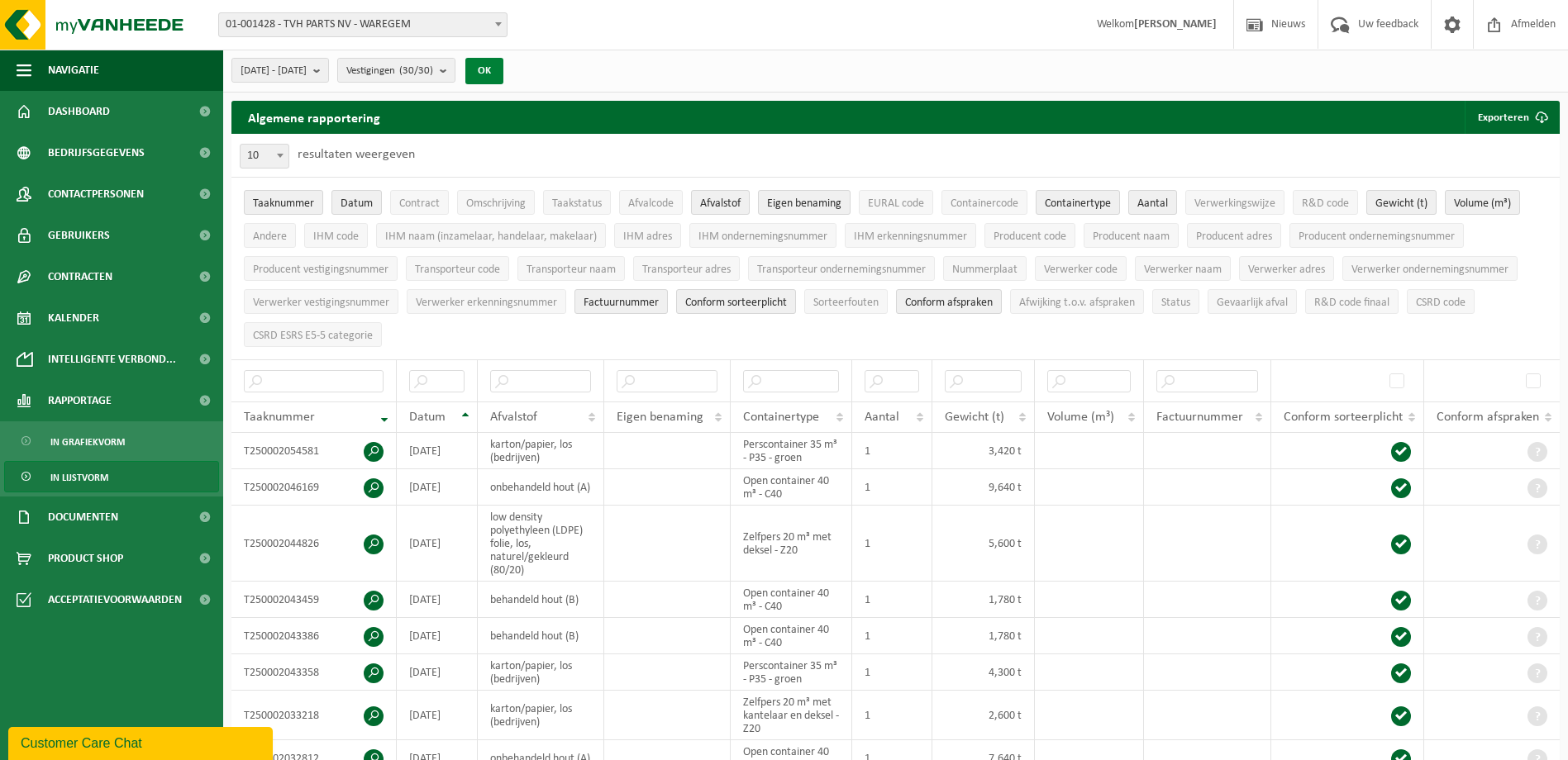 click on "OK" at bounding box center (484, 71) 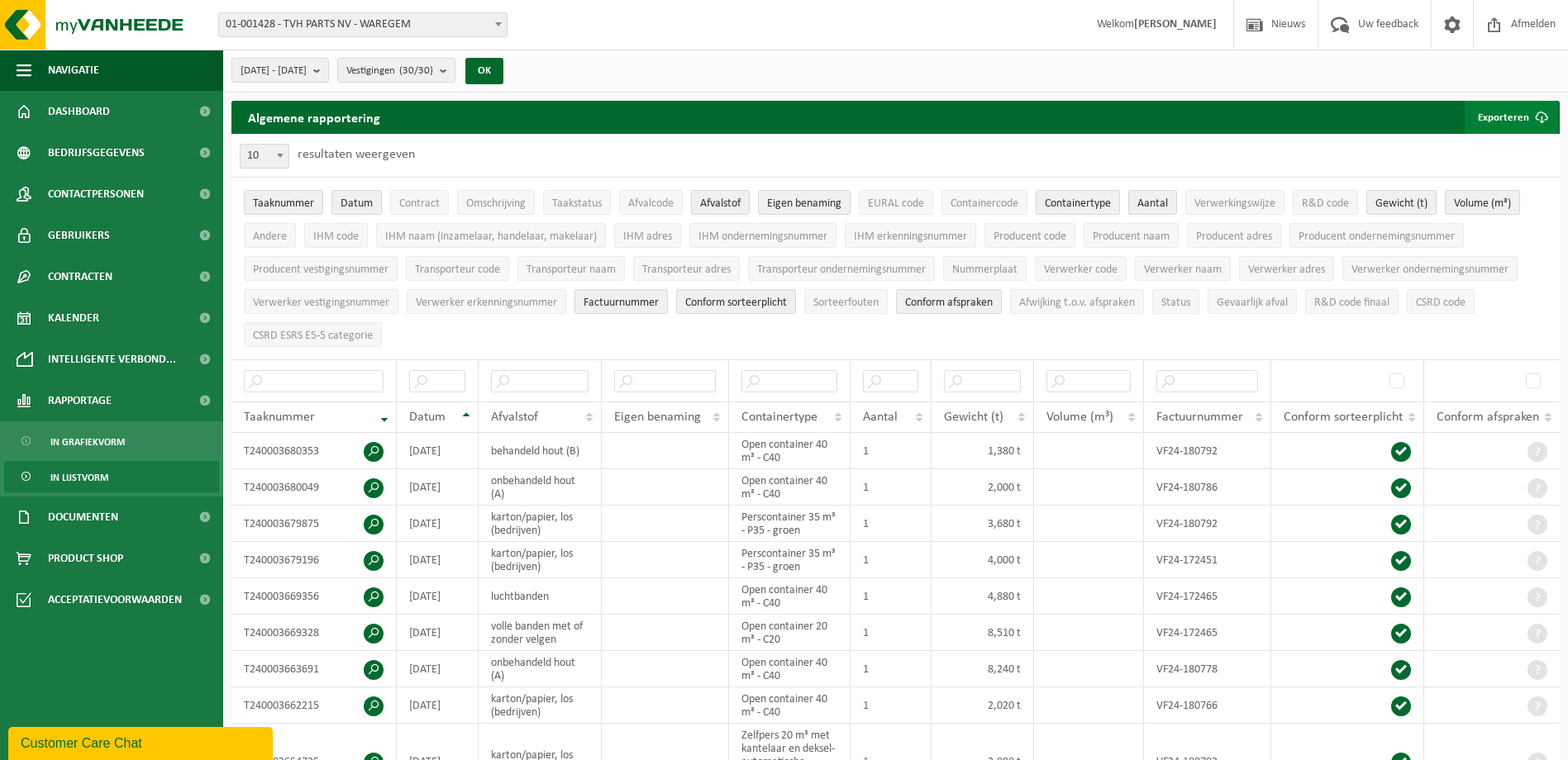 click on "Exporteren" at bounding box center (1511, 117) 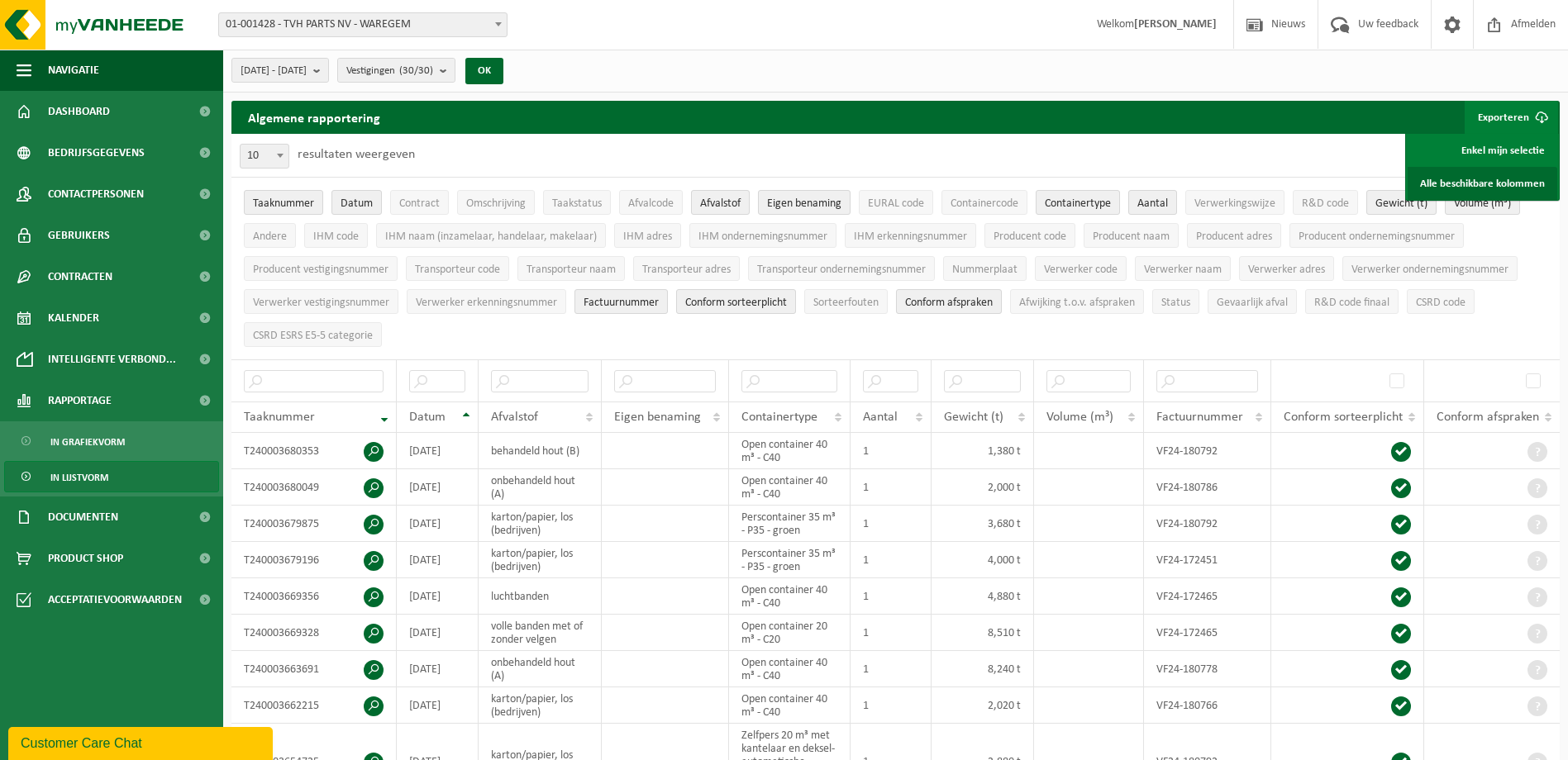 click on "Alle beschikbare kolommen" at bounding box center [1482, 183] 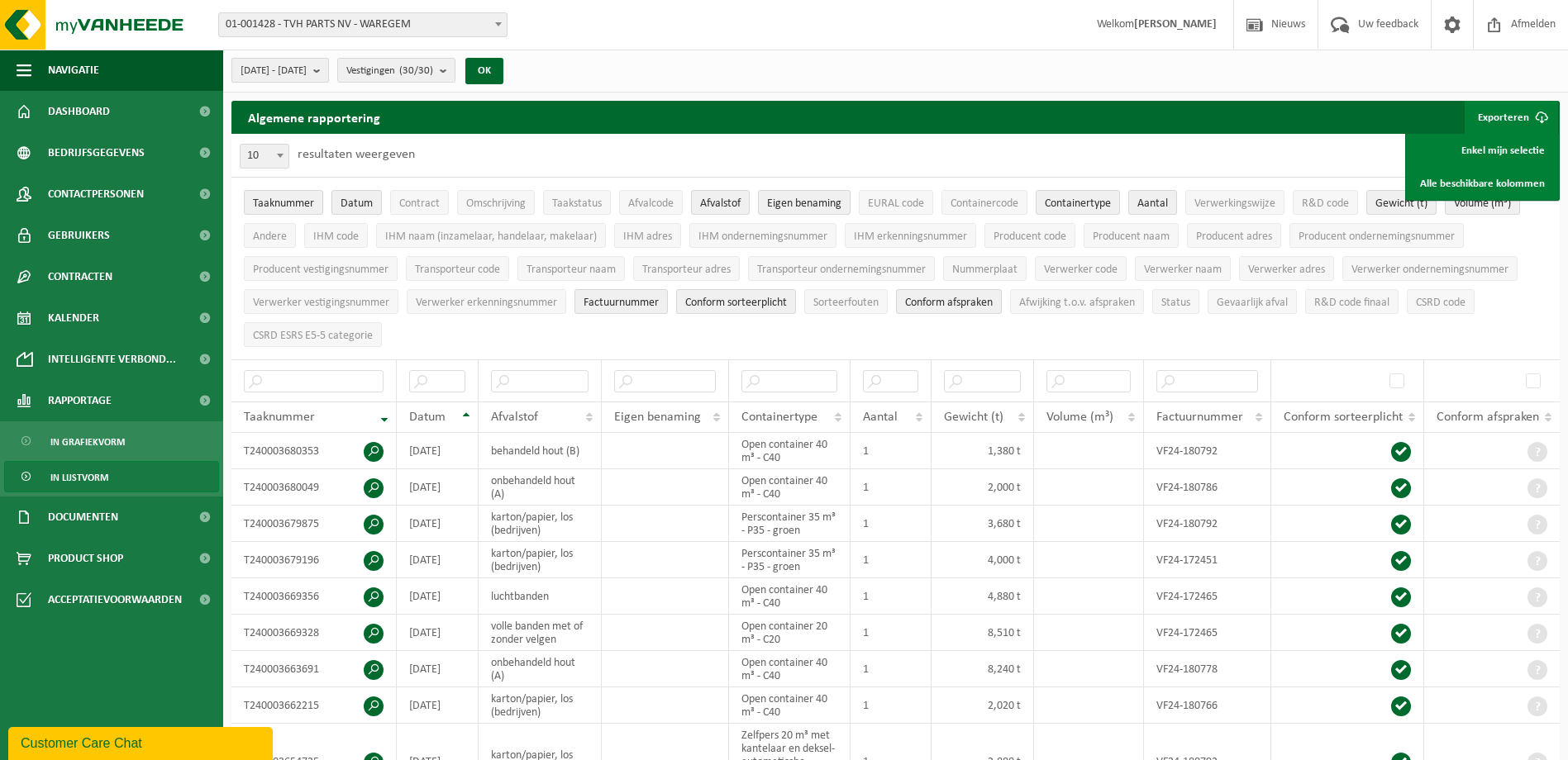 click at bounding box center [321, 70] 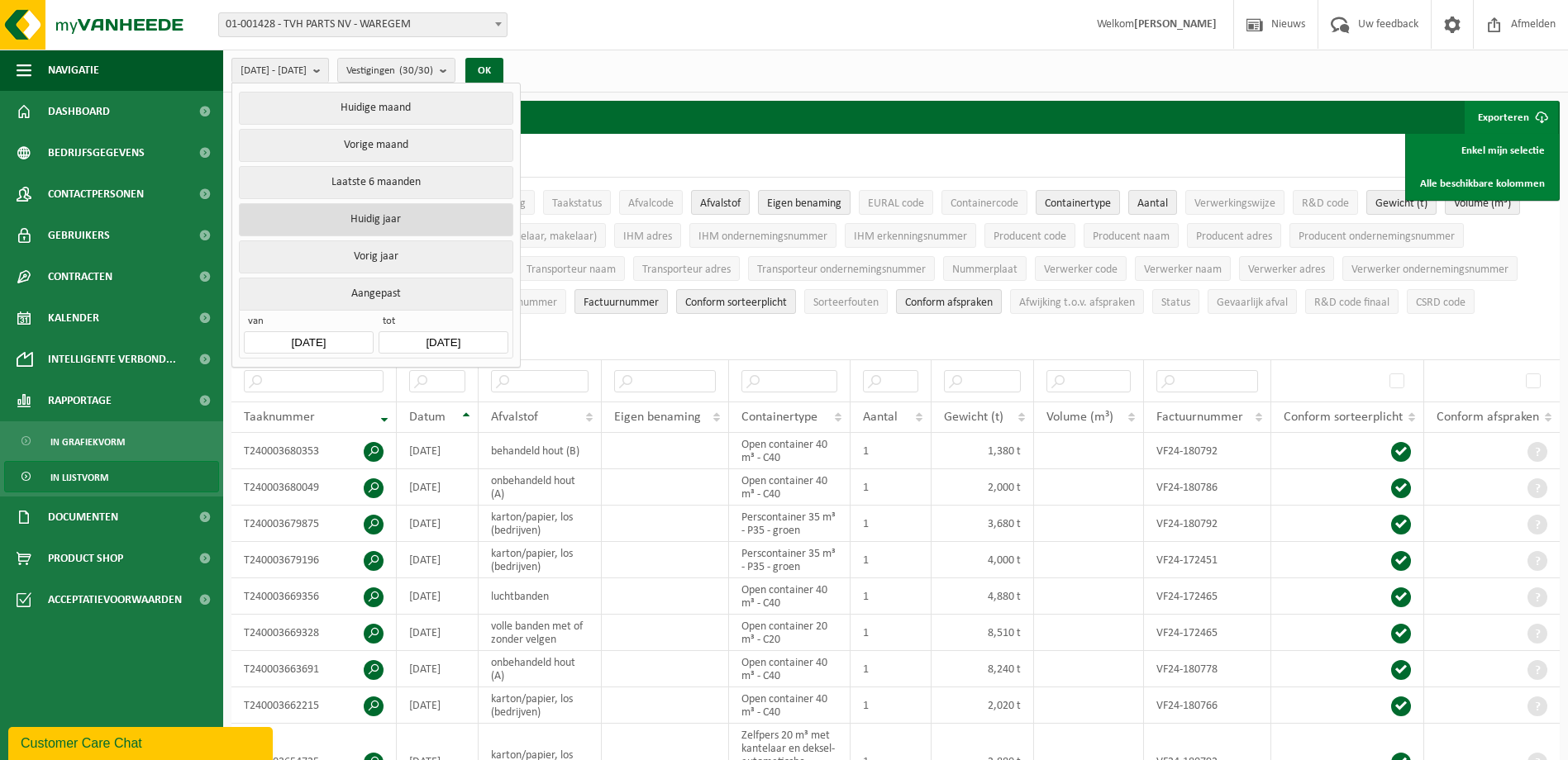 click on "Huidig jaar" at bounding box center (375, 220) 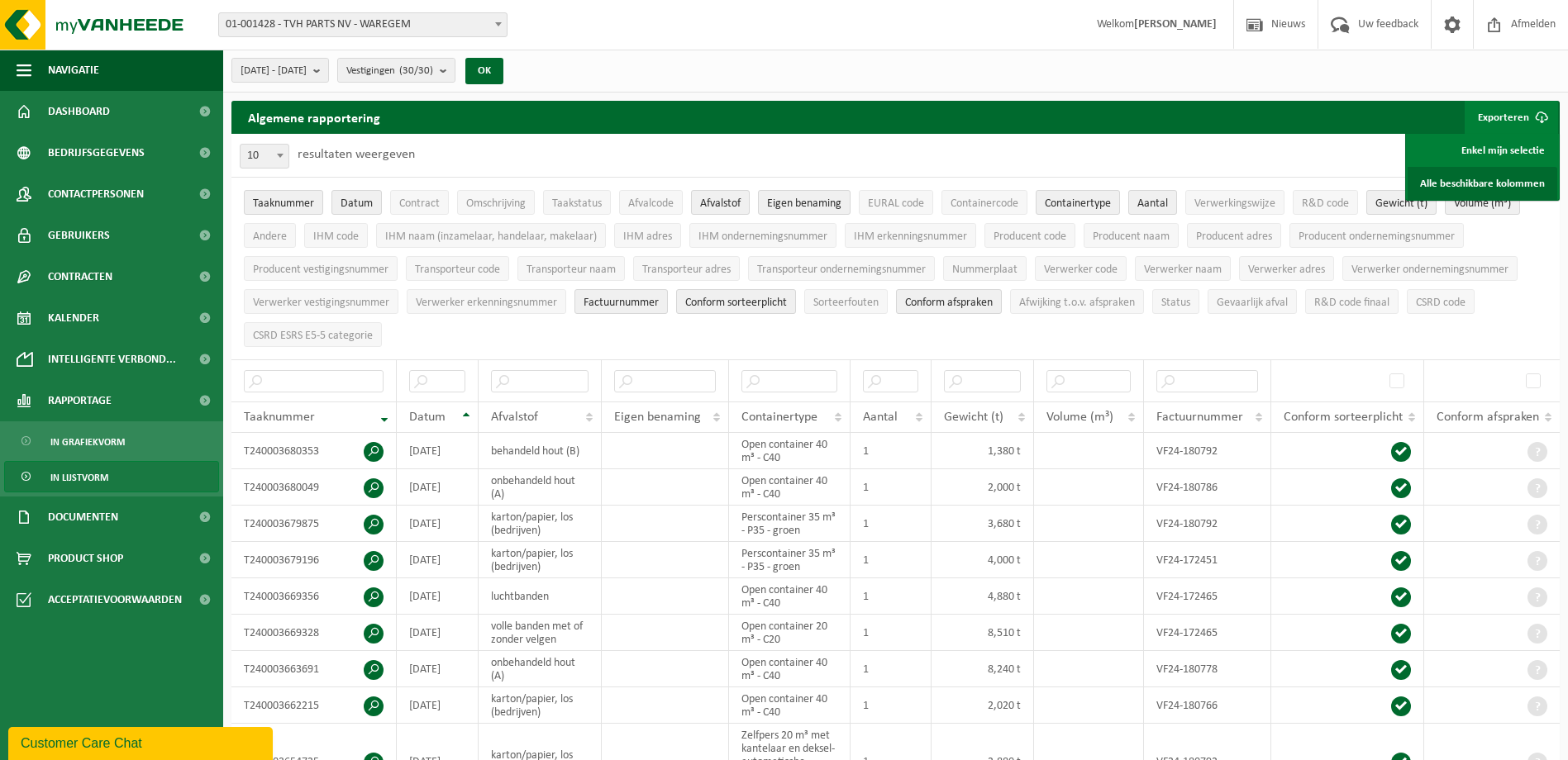 click on "Alle beschikbare kolommen" at bounding box center (1482, 183) 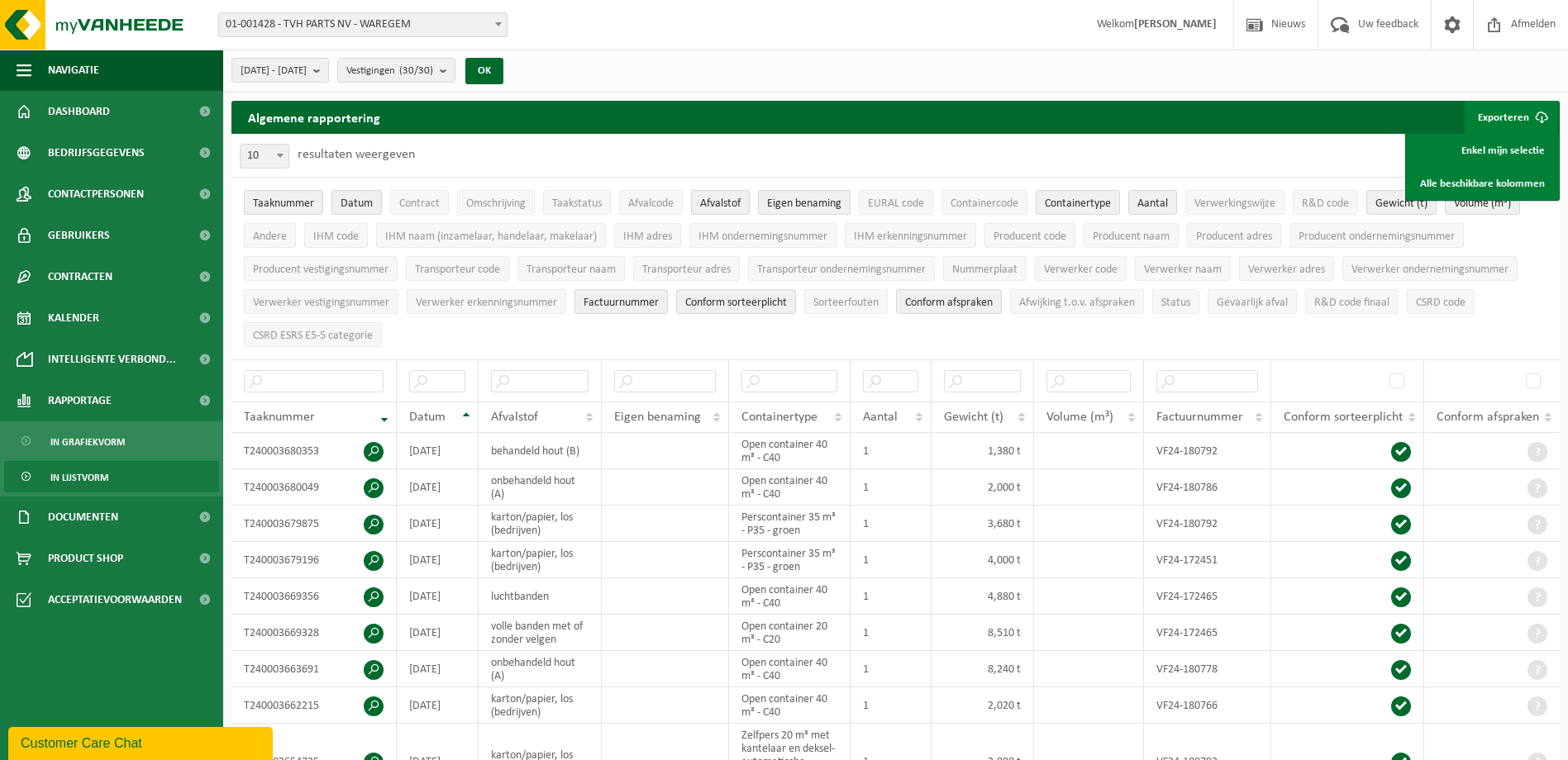 click on "2025-01-01 - 2025-07-17               Huidige maand       Vorige maand       Laatste 6 maanden       Huidig jaar       Vorig jaar       Aangepast       van   2025-01-01       tot   2025-07-17                           Vestigingen  (30/30)               Alles selecteren   Alles deselecteren   Actieve selecteren         TVH PARTS NV - WAREGEM       TVH PARTS - PLANT W - VERVERIJEN - WAREGEM       FREMATO GROUP-SINT ELOOIS WINKEL - SINT-ELOOIS-WINKEL       FREMATO GROUP-TVH PARTS NV (PLANT C) - WAREGEM       TVH PARTS NV-BEPCO PARTS SA - HERMALLE-SOUS-HUY       TVH PARTS NV-HAMANN - AALST       TVH PARTS NV-HERMALLE - ENGIS       TVH PARTS NV-MARIASTEEN - GITS       TVH PARTS NV-VFS - WAREGEM       TVH PARTS-PLANT C (EQUIPMENT) -        TVH PARTS-PLANT C - WAREGEM       TVH PARTS-PLANT GULLEGEM -        TVH PARTS-PLANT GULLEGEM - GULLEGEM       TVH PARTS-PLANT GULLEGEM-BRUWIER - SINT-ELOOIS-WINKEL       TVH PARTS-PLANT R -        TVH PARTS-PLANT R - WAREGEM       TVH PARTS-PLANT SOFINAL -" at bounding box center [895, 71] 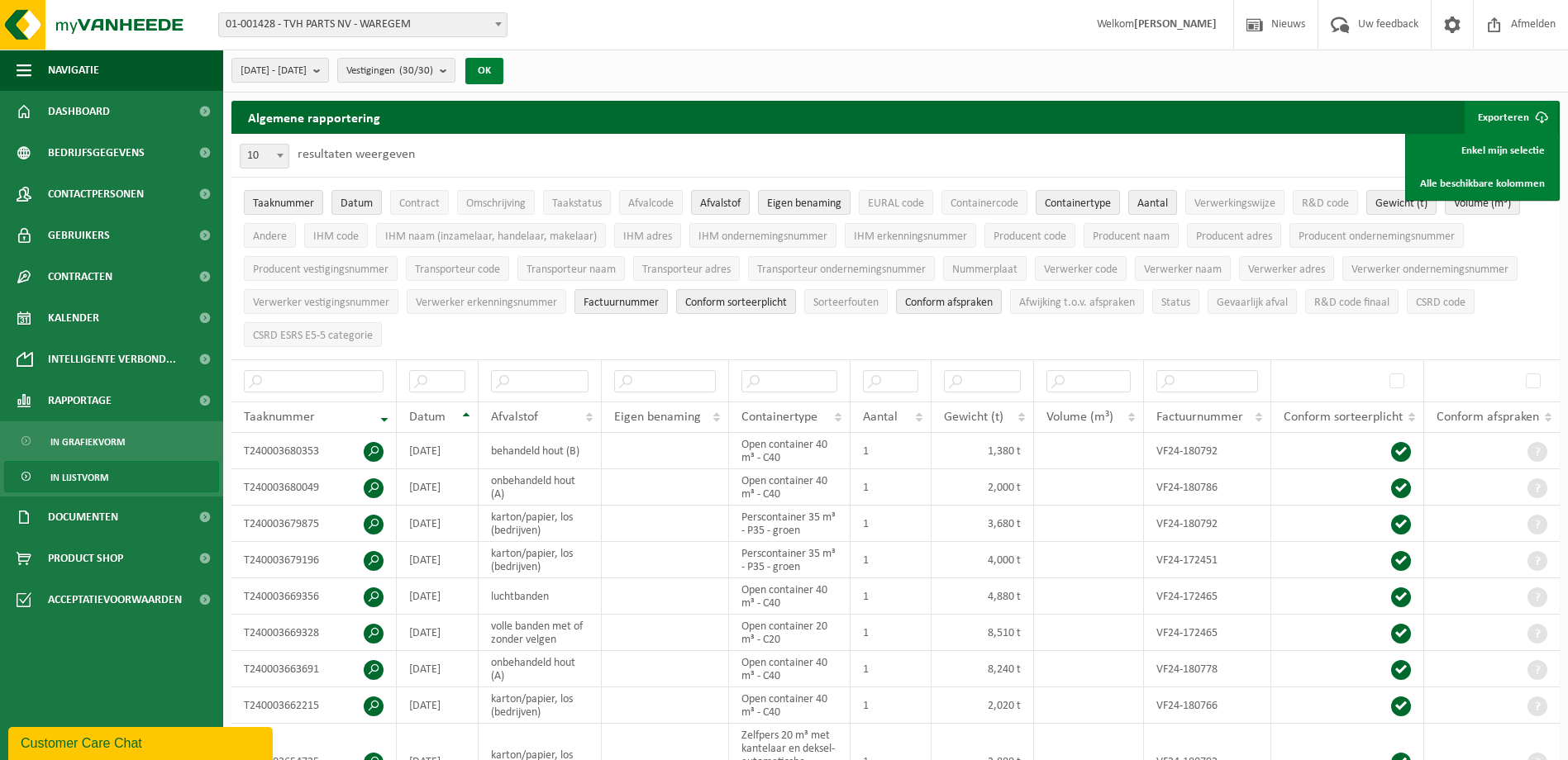 click on "OK" at bounding box center (484, 71) 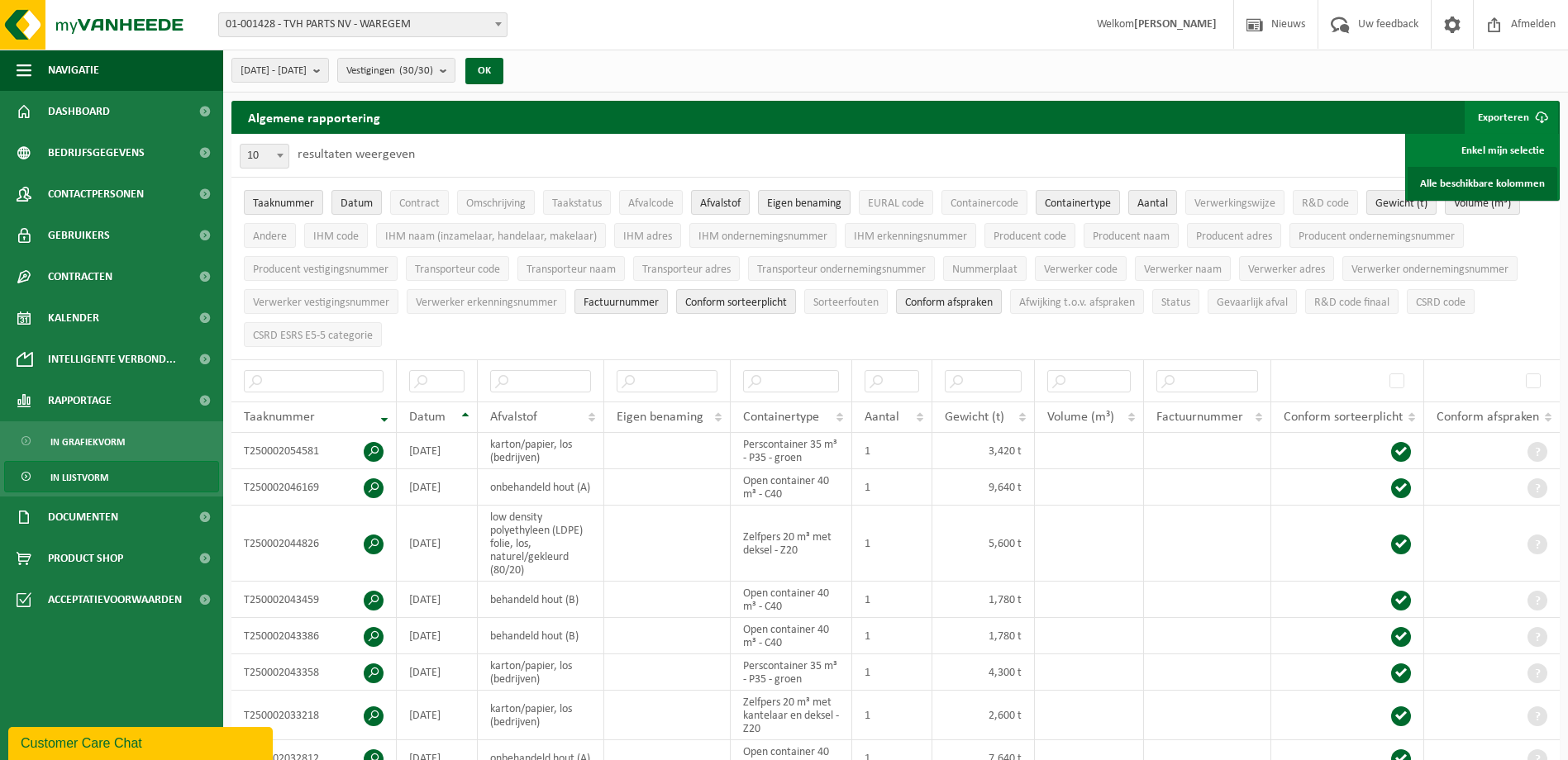 click on "Alle beschikbare kolommen" at bounding box center (1482, 183) 